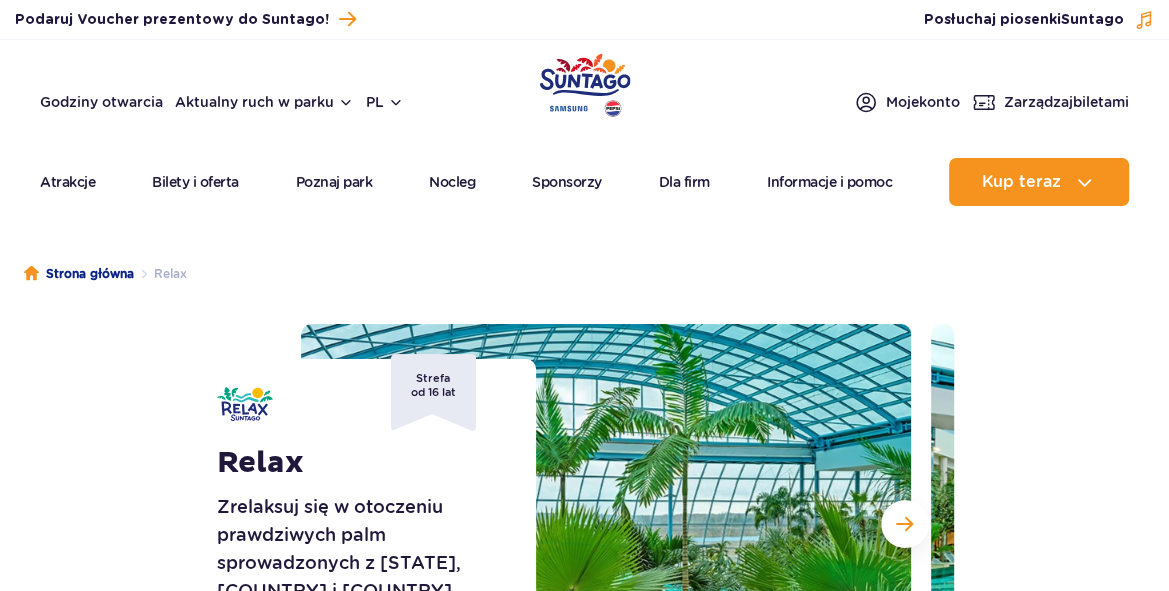 scroll, scrollTop: 220, scrollLeft: 0, axis: vertical 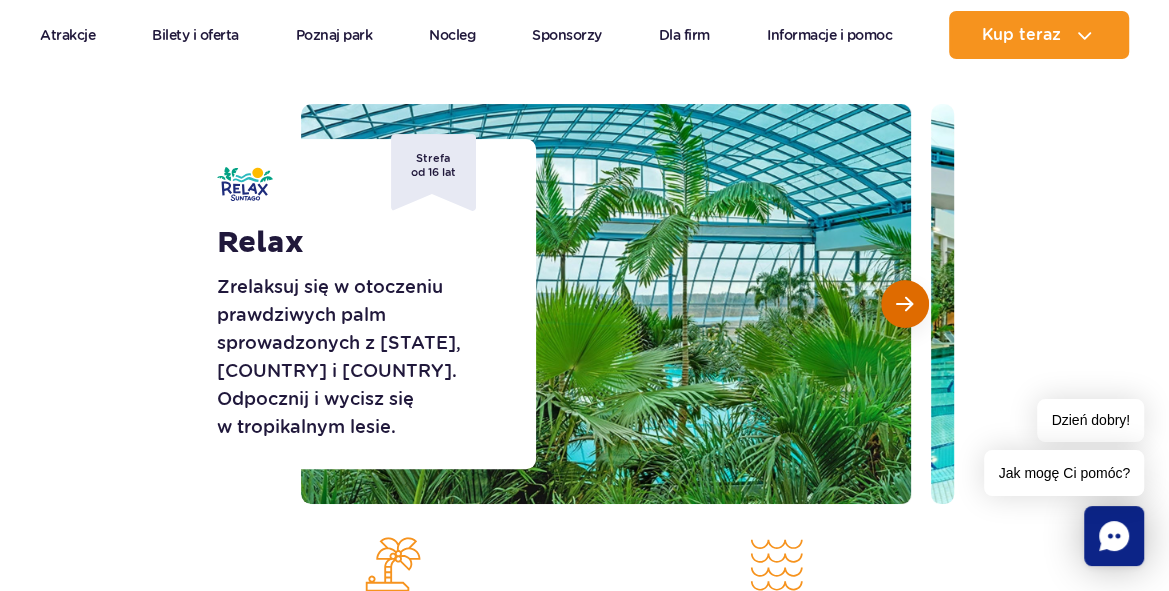 click at bounding box center (904, 304) 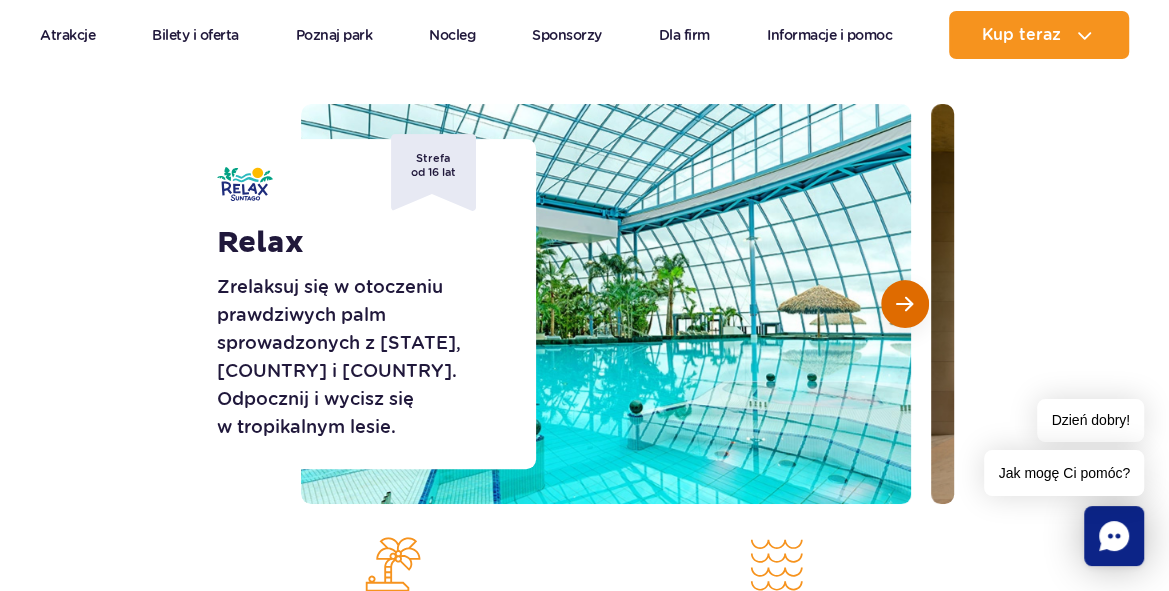click at bounding box center (904, 304) 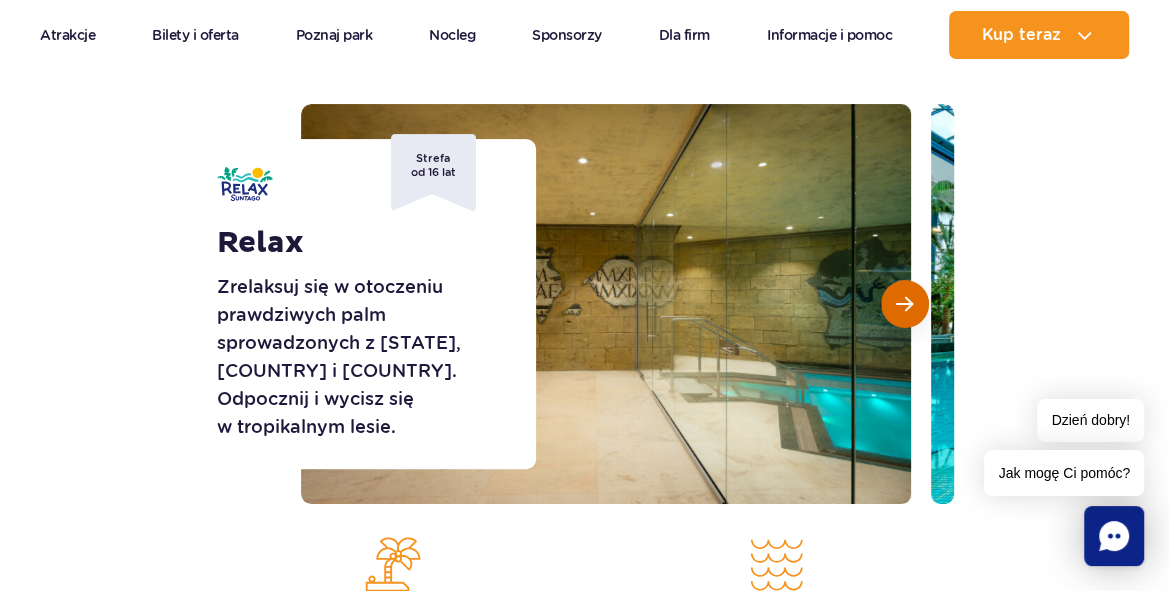 click at bounding box center (904, 304) 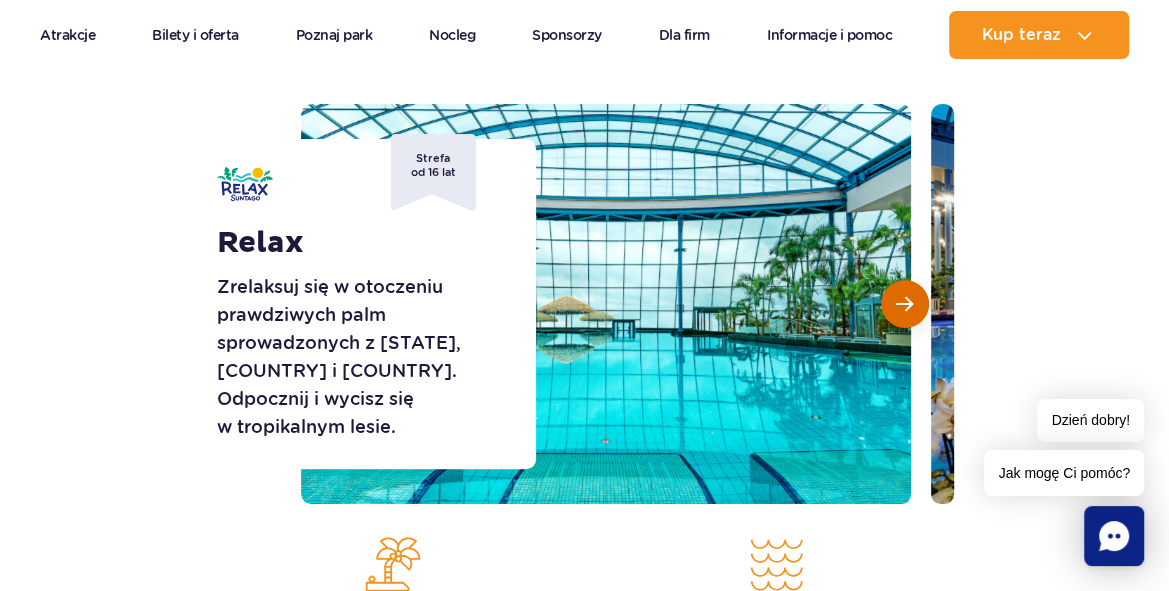 click at bounding box center (904, 304) 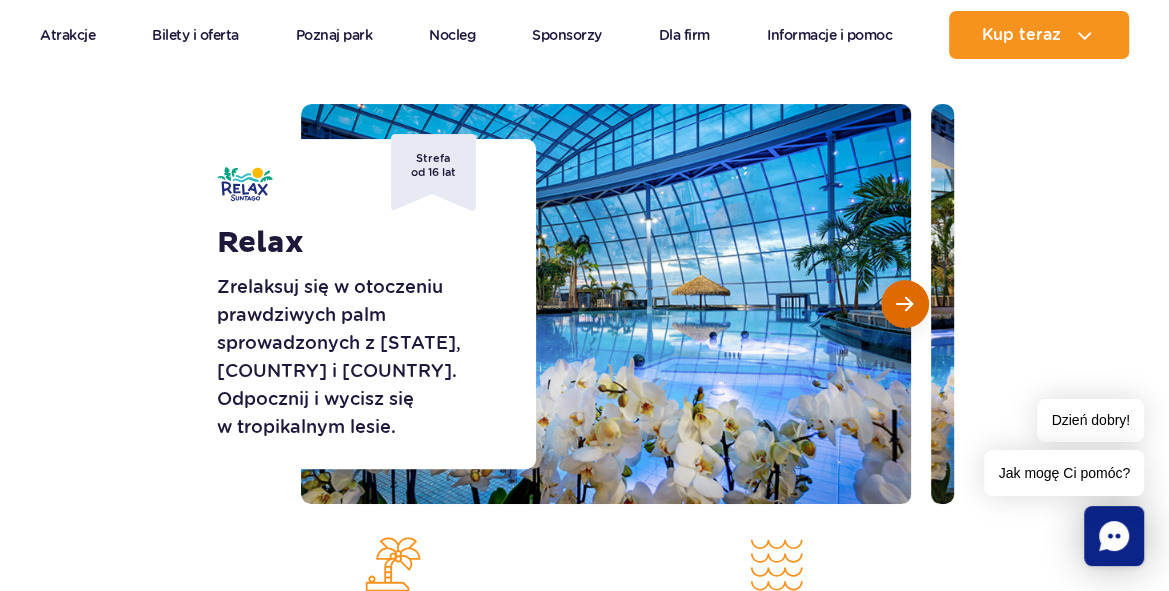 click at bounding box center (904, 304) 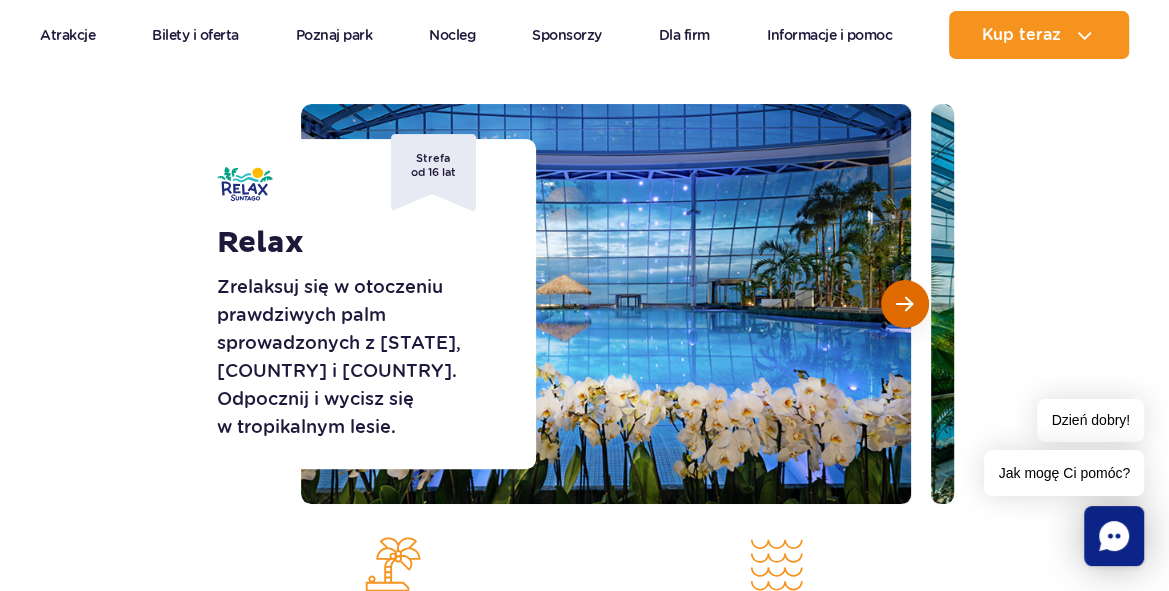 click at bounding box center [904, 304] 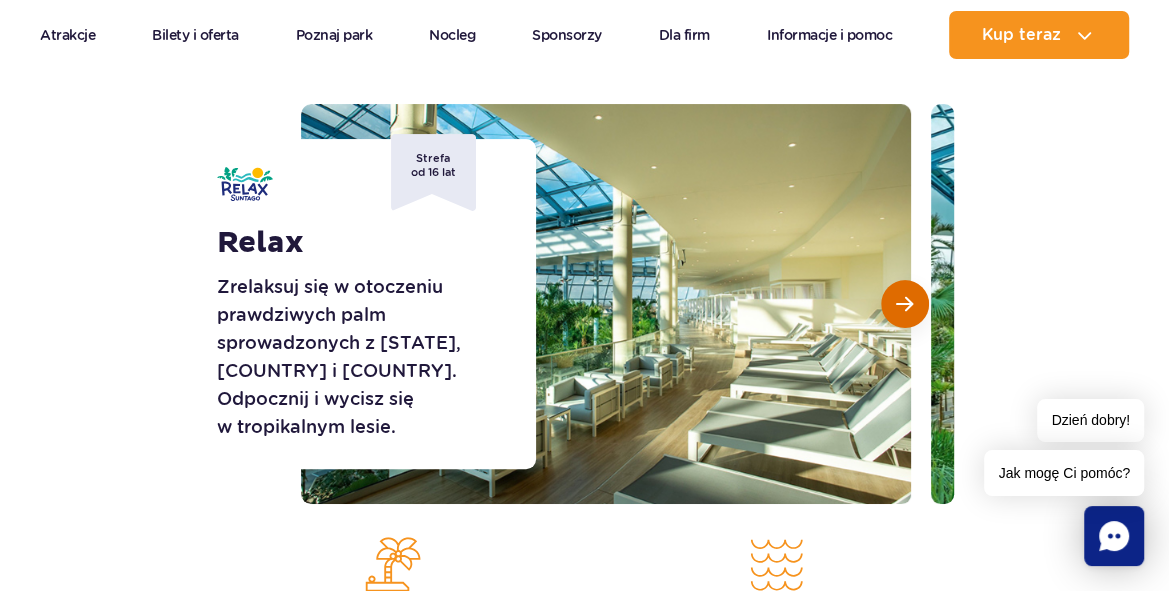 click at bounding box center (904, 304) 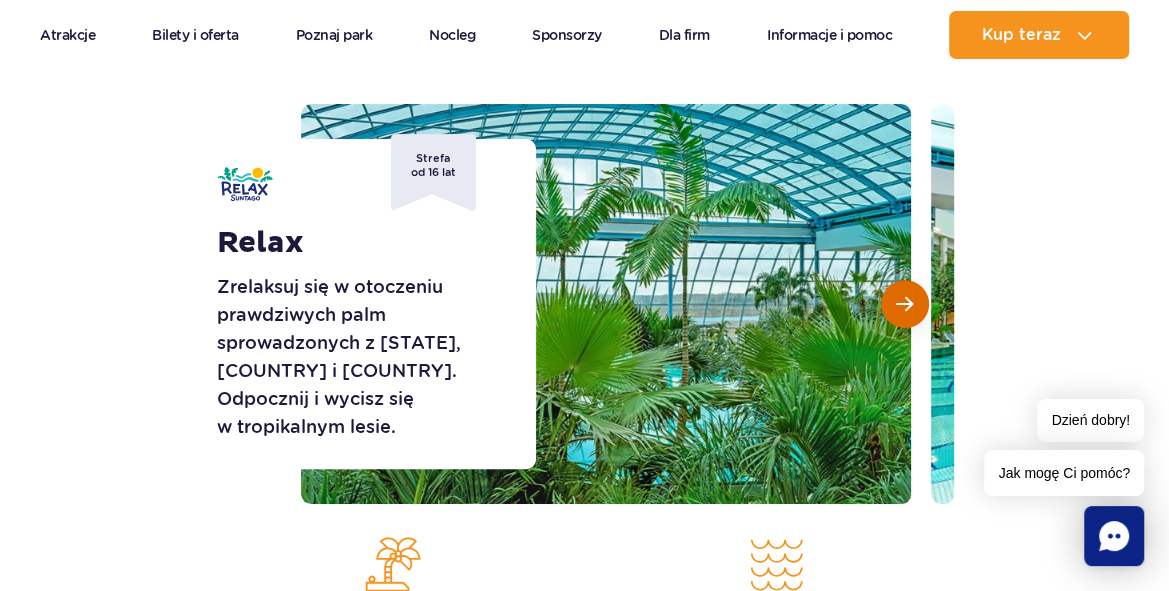 click at bounding box center (904, 304) 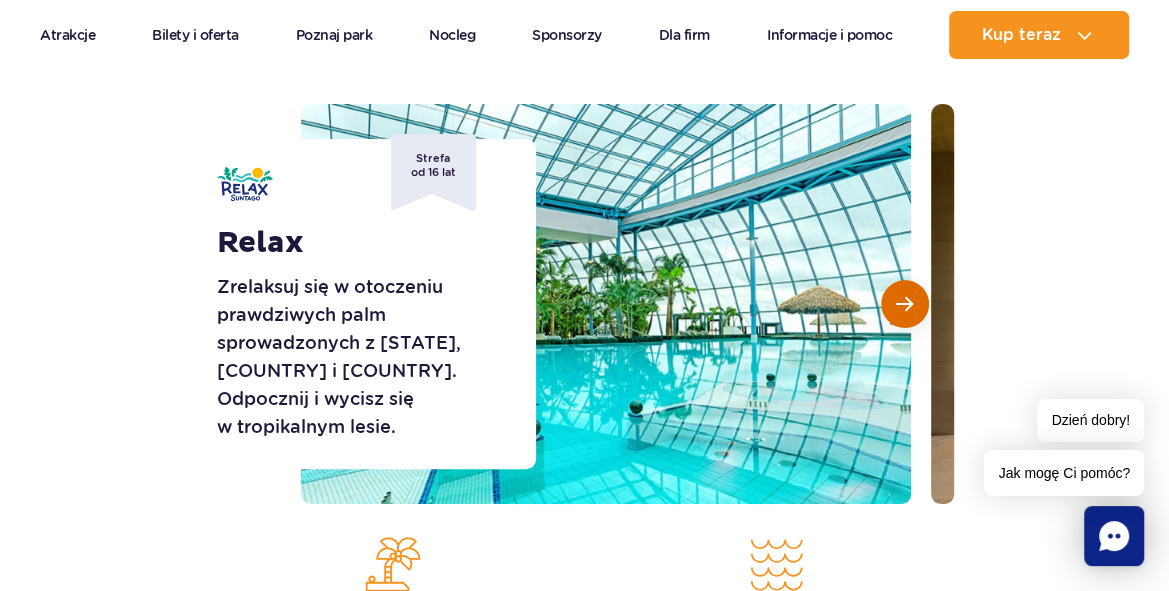 click at bounding box center [904, 304] 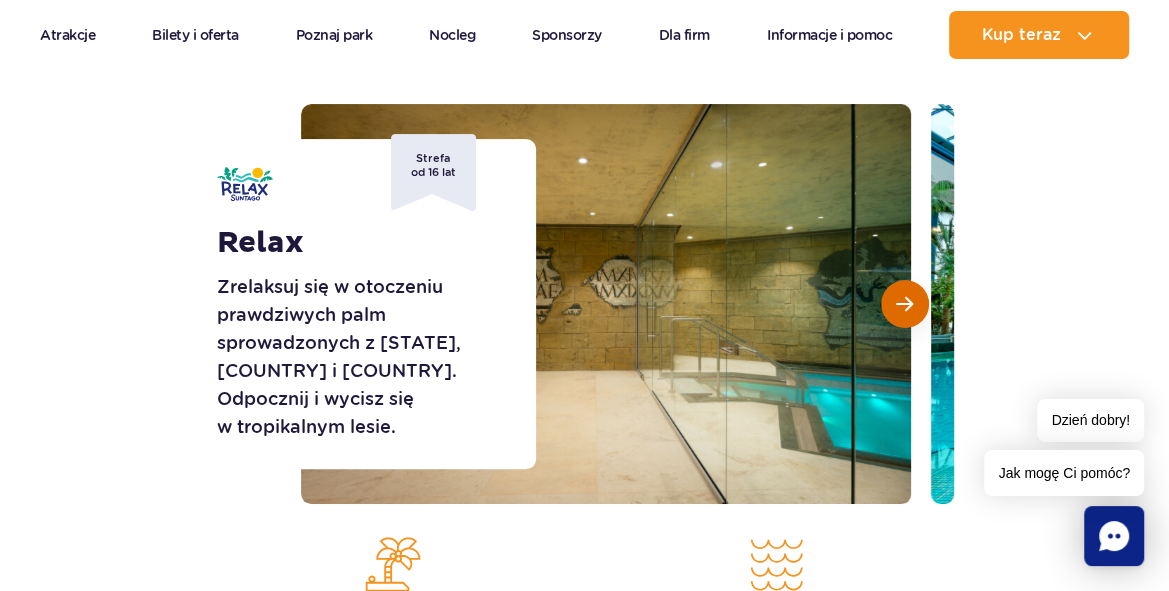 click at bounding box center [904, 304] 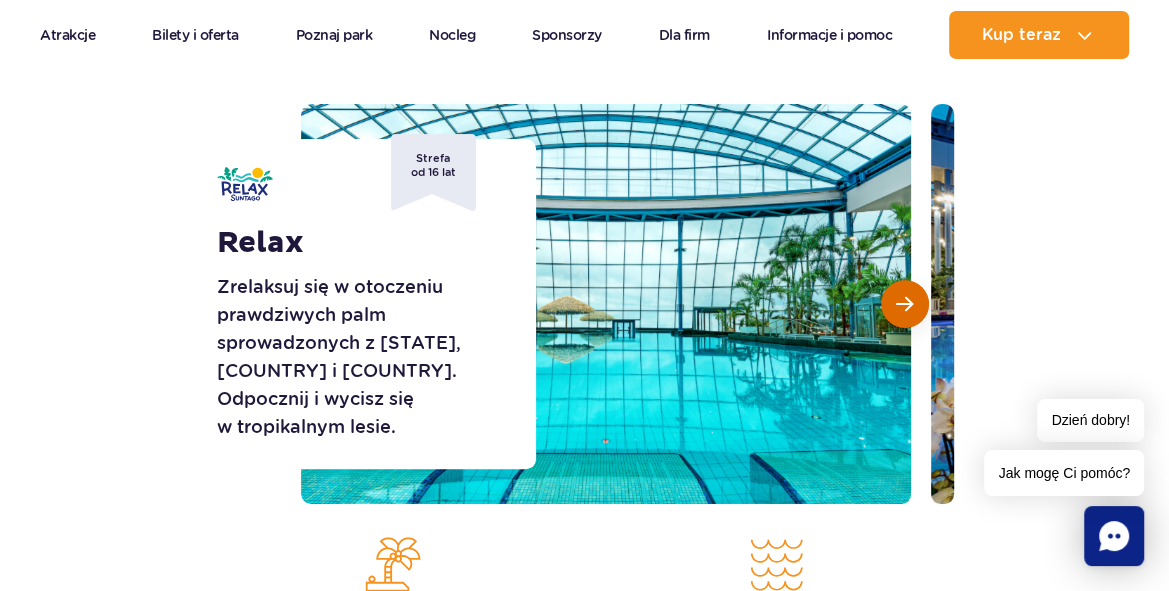 click at bounding box center (904, 304) 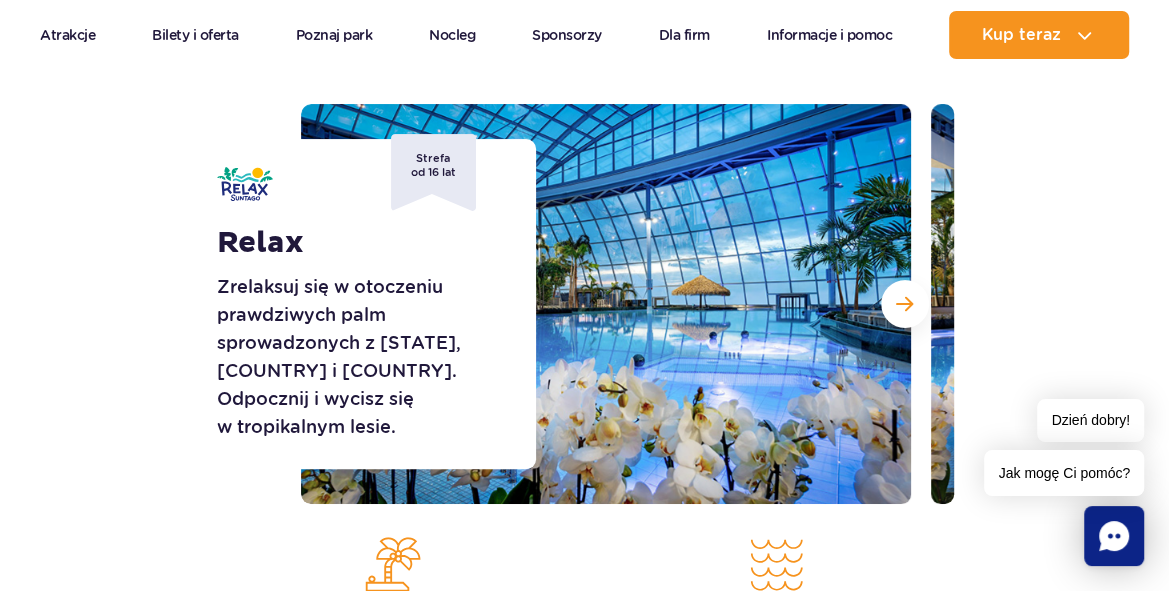 click on "Relax
Zrelaksuj się w otoczeniu prawdziwych palm sprowadzonych z Florydy, Malezji i Kostaryki. Odpocznij i wycisz się w tropikalnym lesie.
Strefa   od 16 lat
Relax" at bounding box center (584, 304) 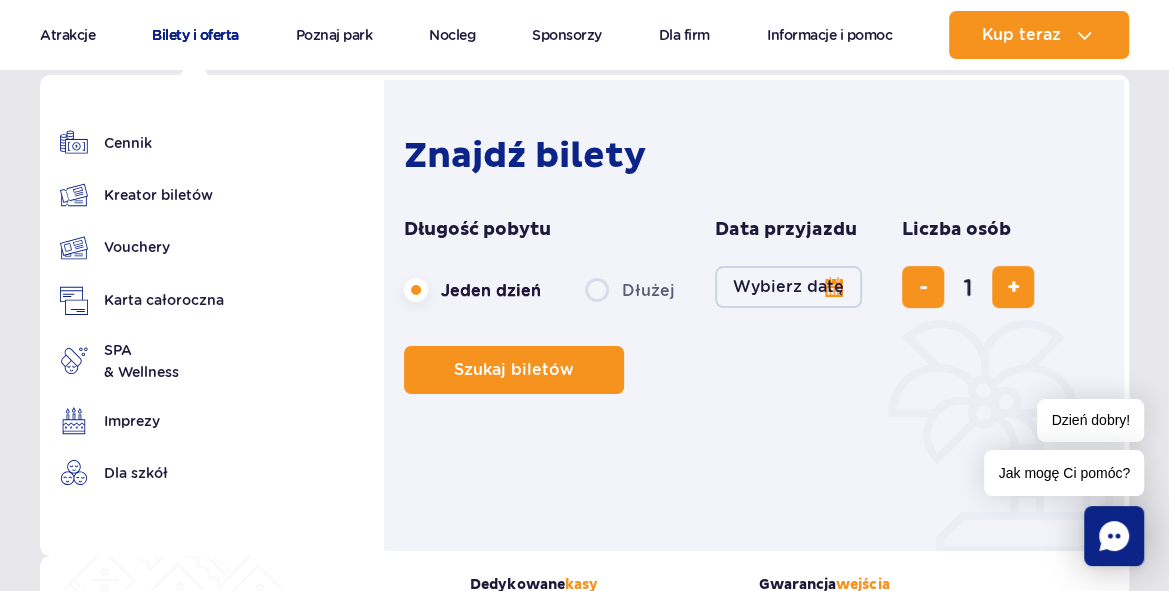 click on "Bilety i oferta" at bounding box center (195, 35) 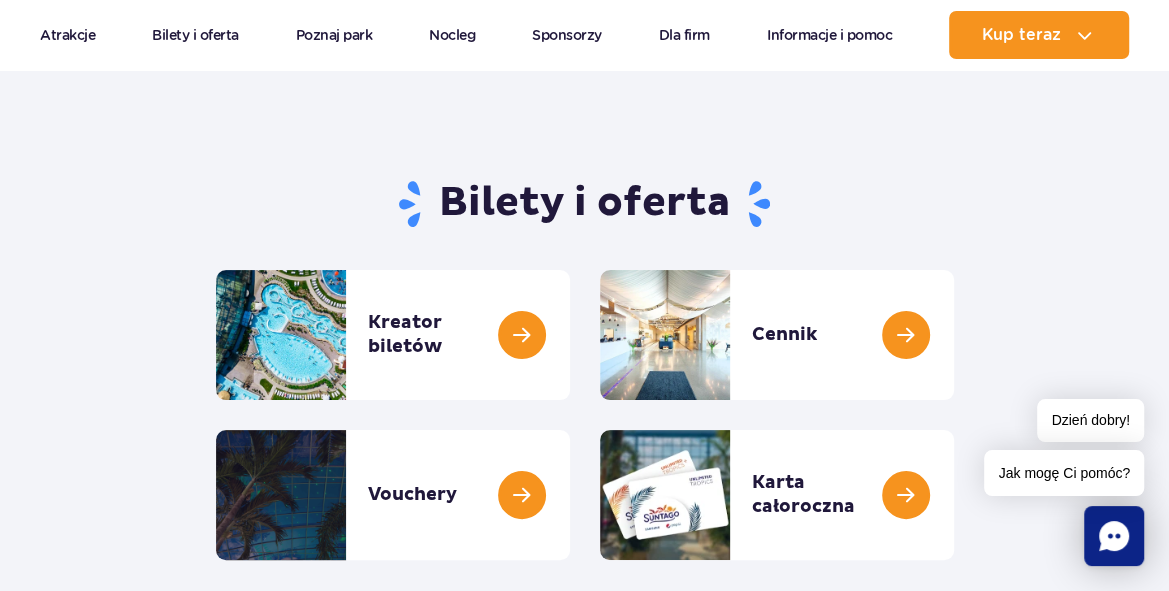 scroll, scrollTop: 220, scrollLeft: 0, axis: vertical 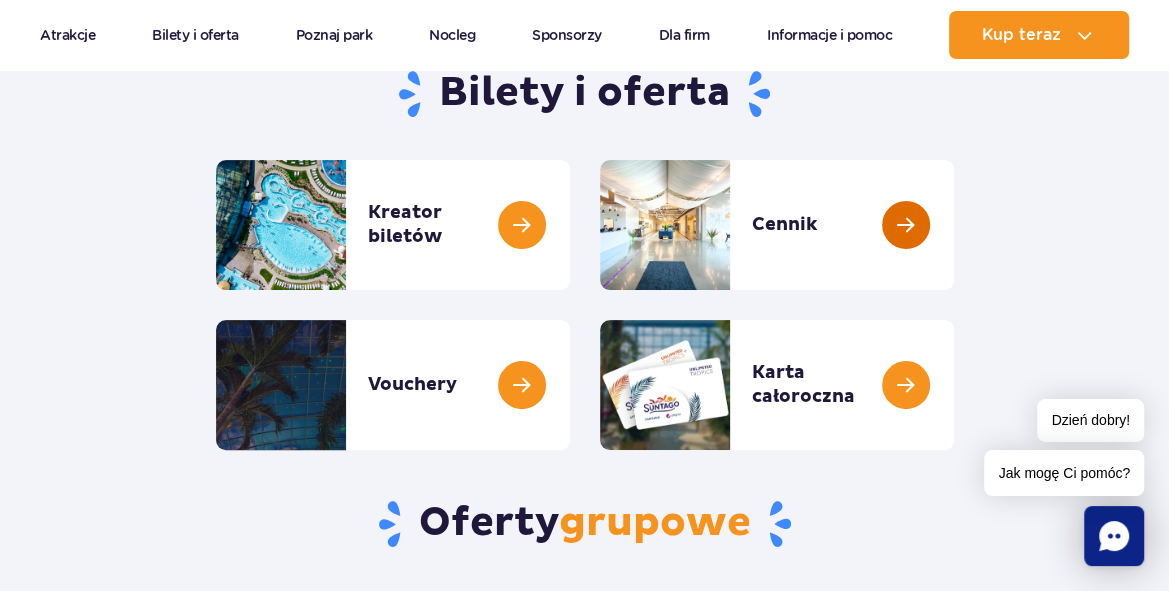 click at bounding box center (954, 225) 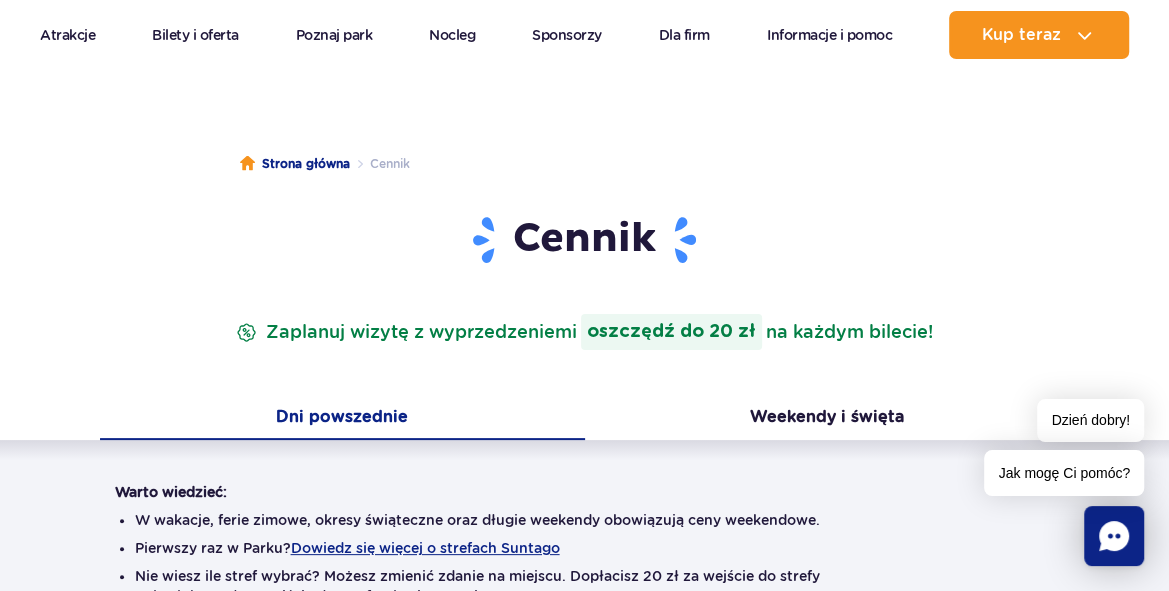 scroll, scrollTop: 0, scrollLeft: 0, axis: both 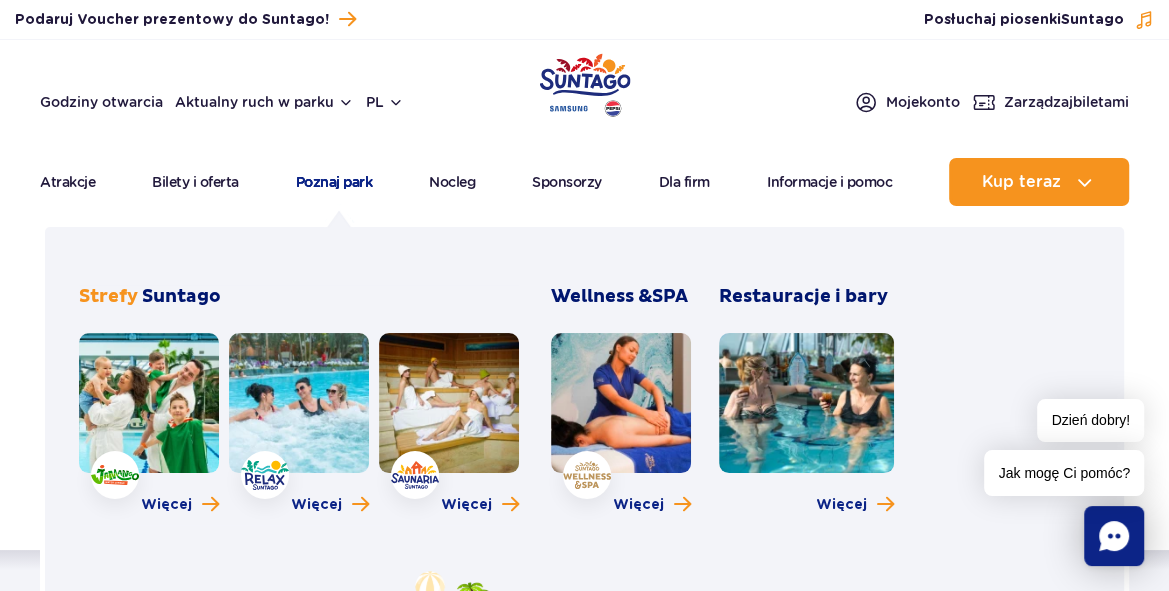 click on "Poznaj park" at bounding box center [334, 182] 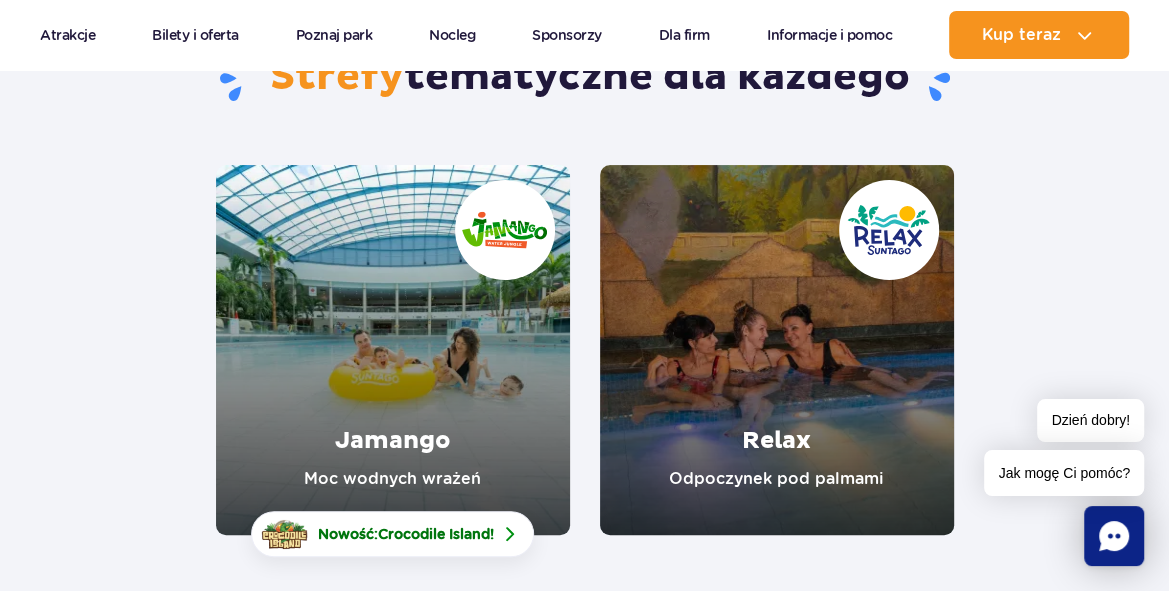 scroll, scrollTop: 330, scrollLeft: 0, axis: vertical 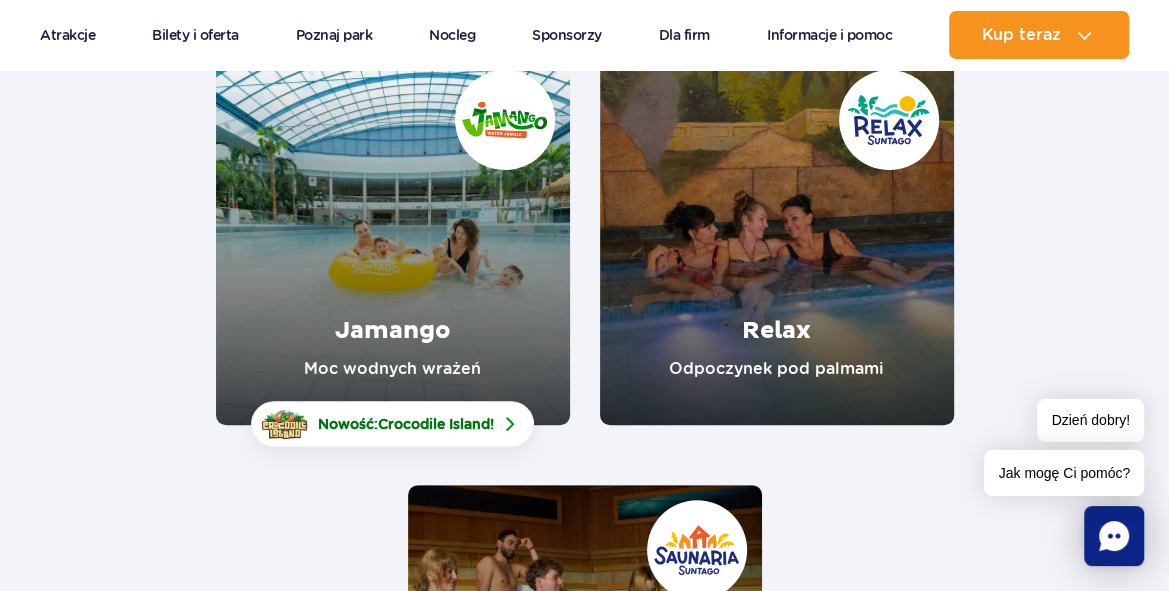 click at bounding box center [777, 240] 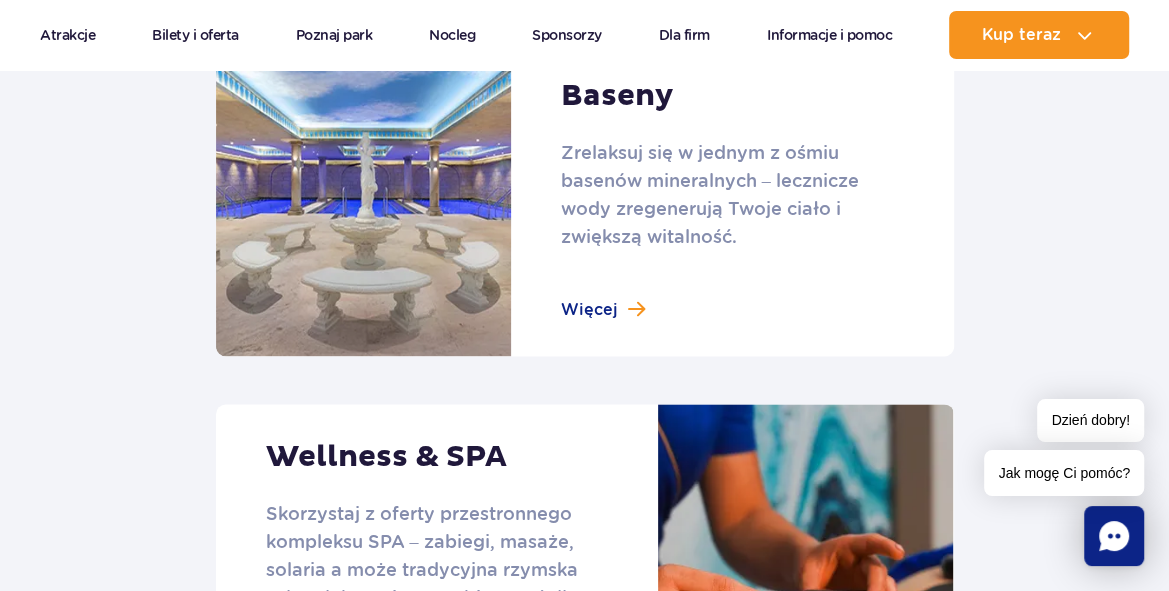 scroll, scrollTop: 1650, scrollLeft: 0, axis: vertical 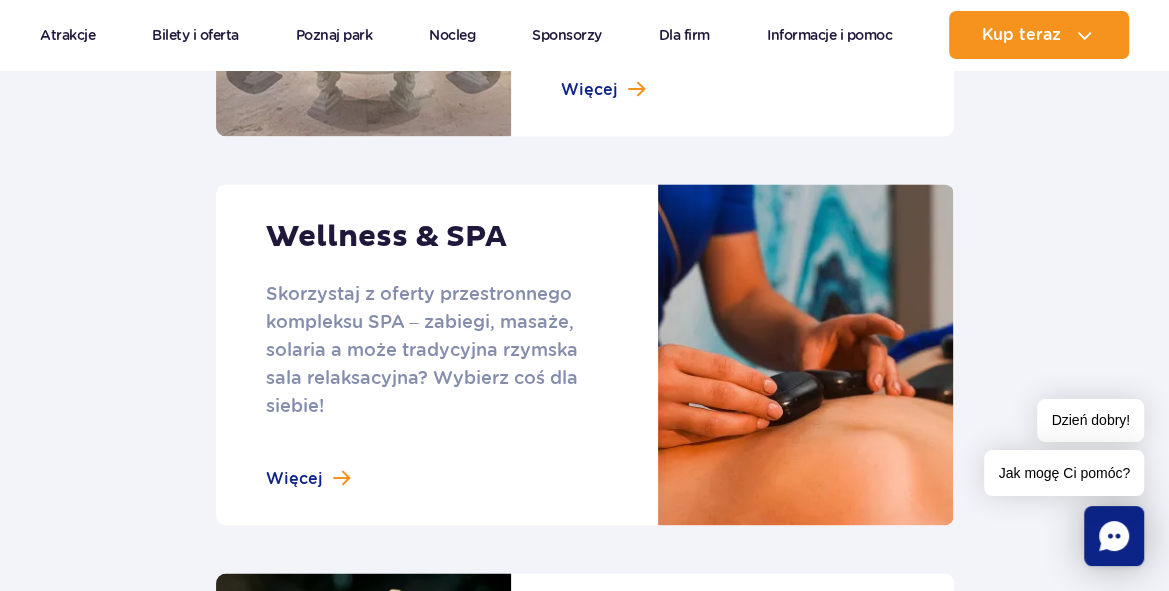 drag, startPoint x: 271, startPoint y: 480, endPoint x: 299, endPoint y: 481, distance: 28.01785 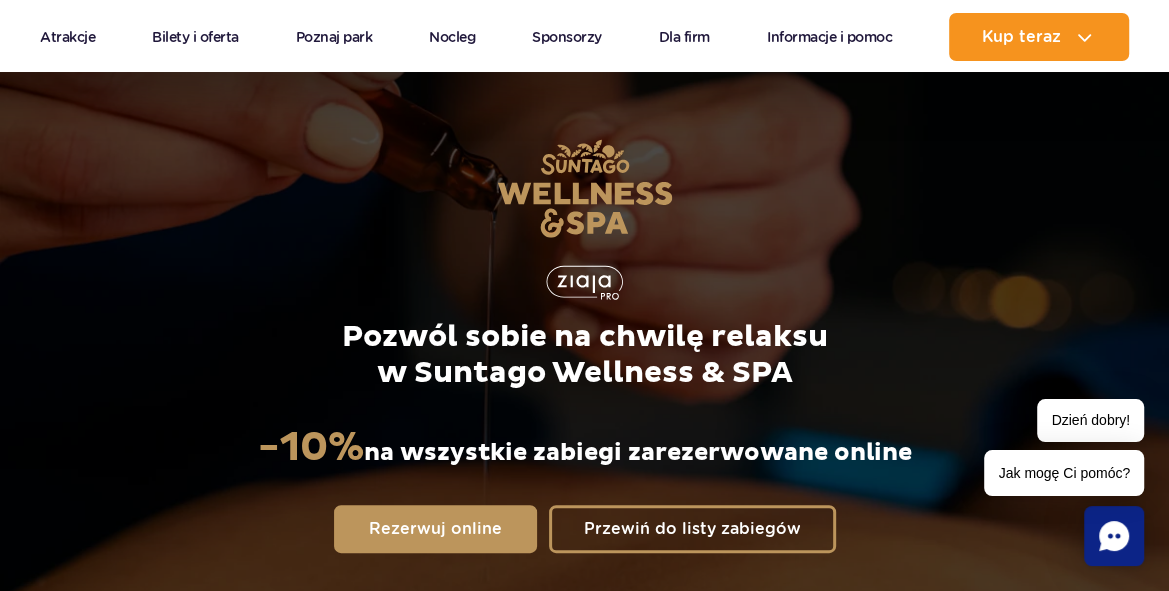 scroll, scrollTop: 220, scrollLeft: 0, axis: vertical 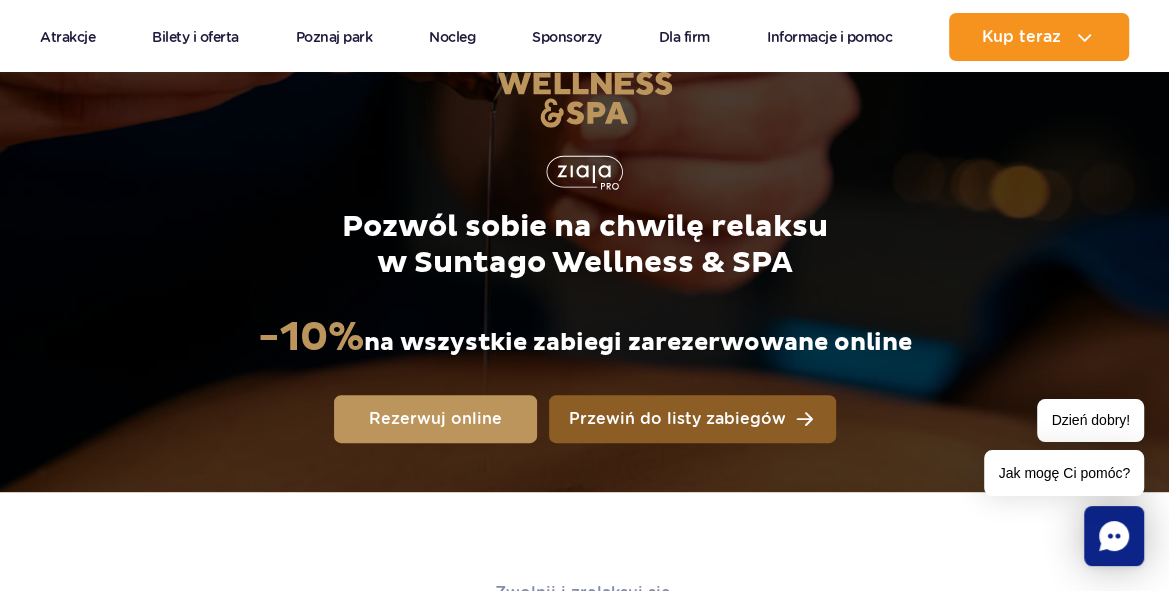 click on "Przewiń do listy zabiegów" at bounding box center (677, 419) 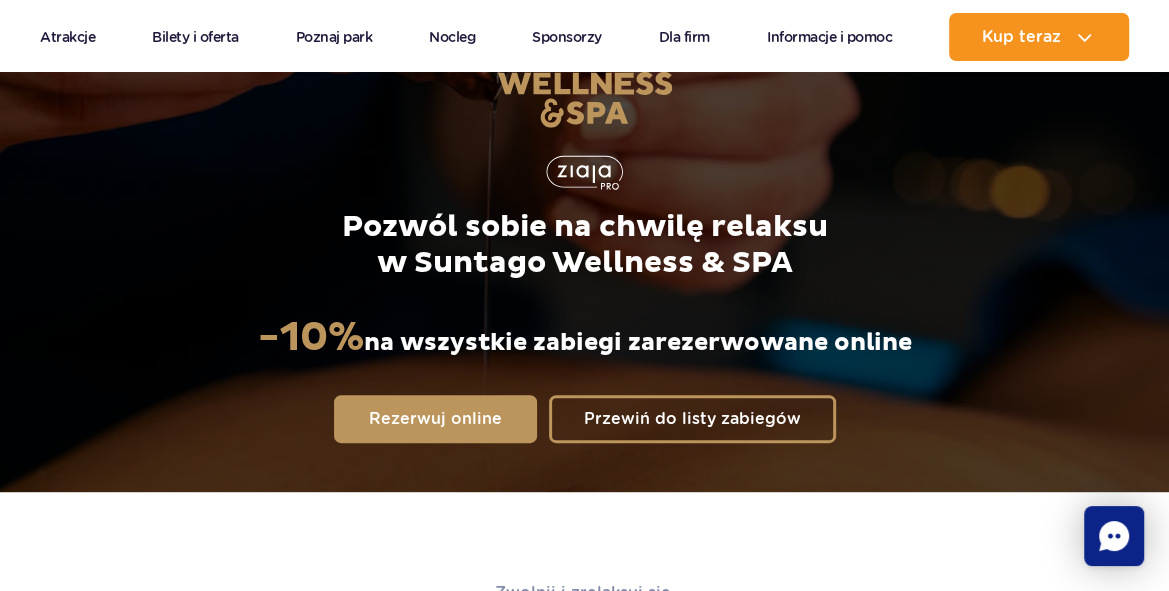 scroll, scrollTop: 2030, scrollLeft: 0, axis: vertical 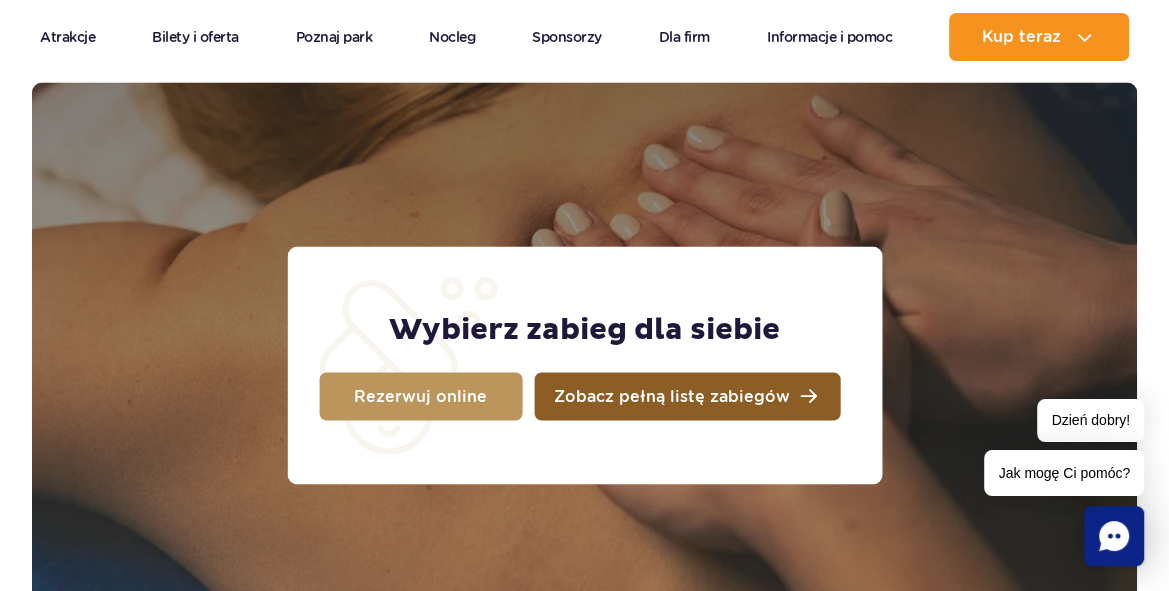 click on "Zobacz pełną listę zabiegów" at bounding box center [672, 396] 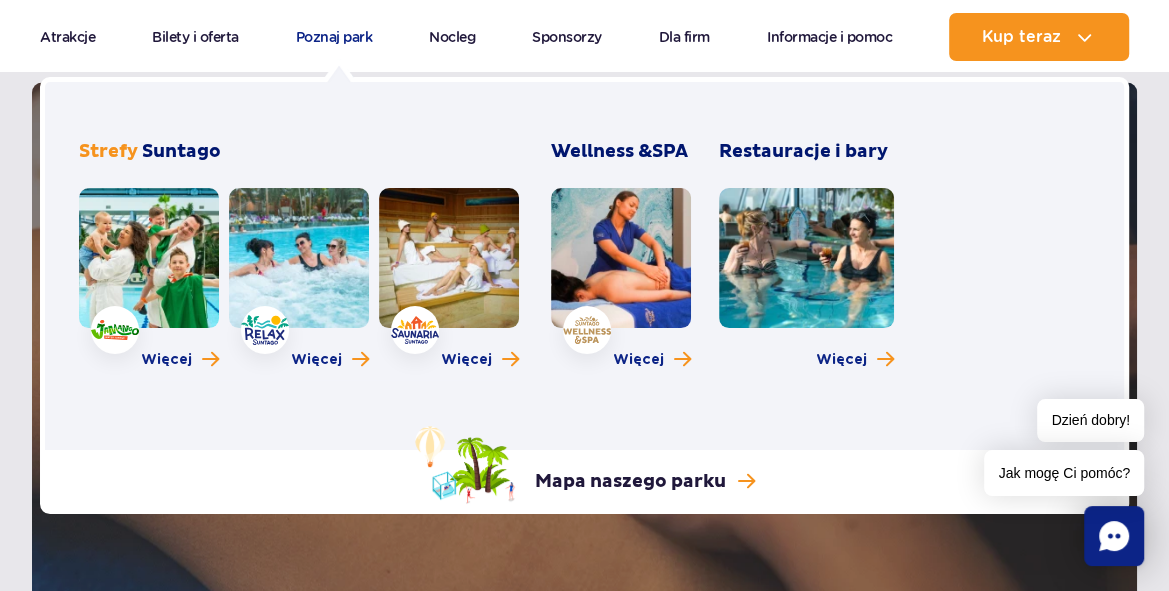 click on "Poznaj park" at bounding box center [334, 37] 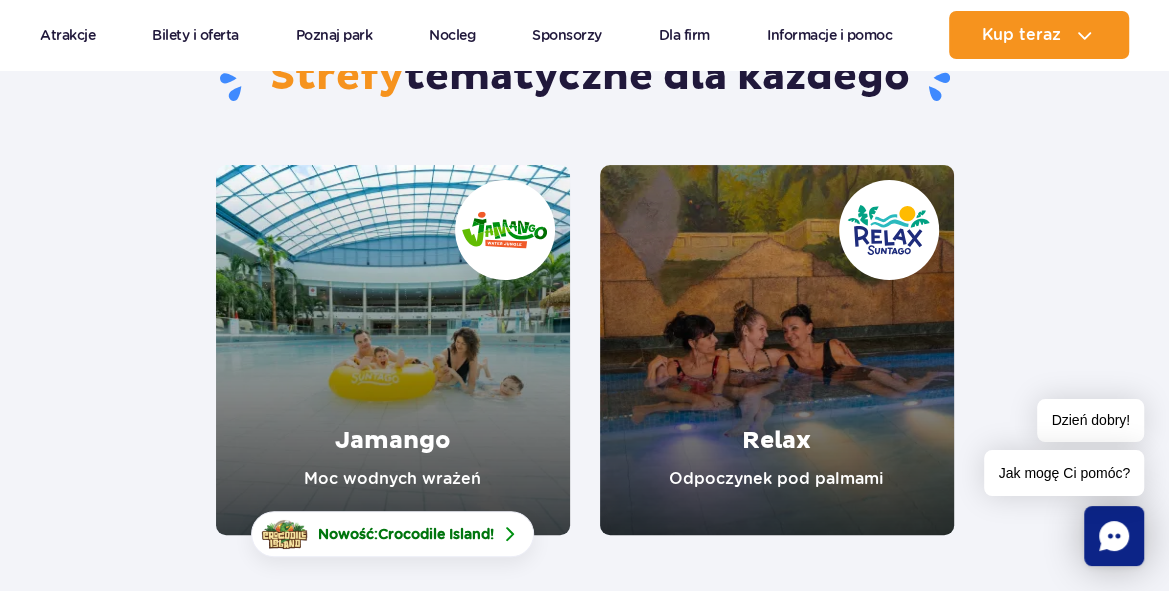 scroll, scrollTop: 0, scrollLeft: 0, axis: both 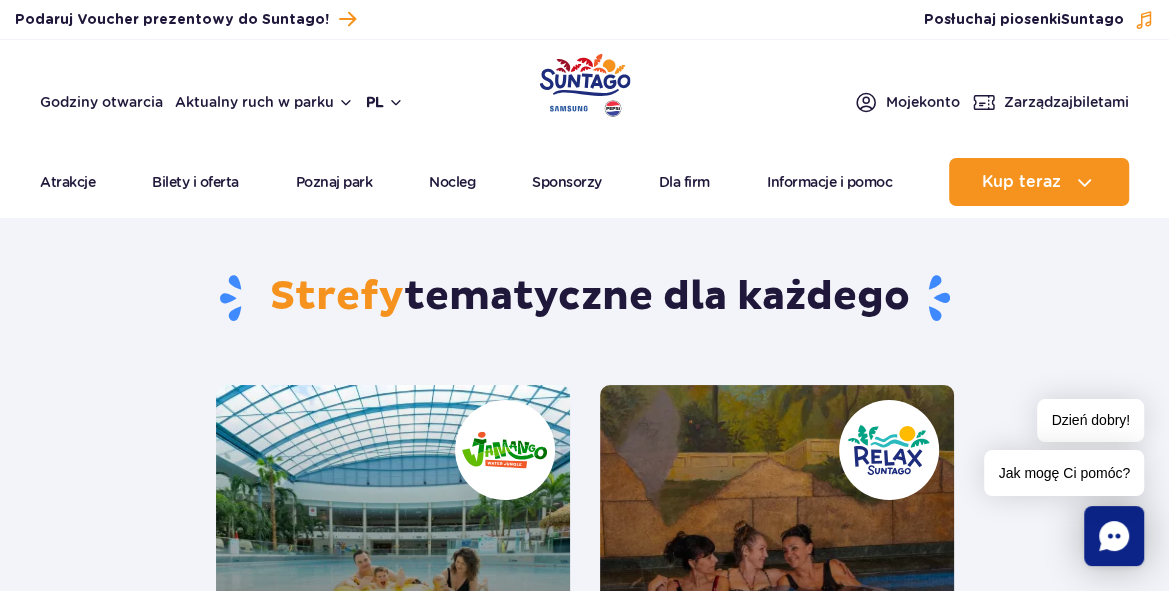click on "pl" at bounding box center (385, 102) 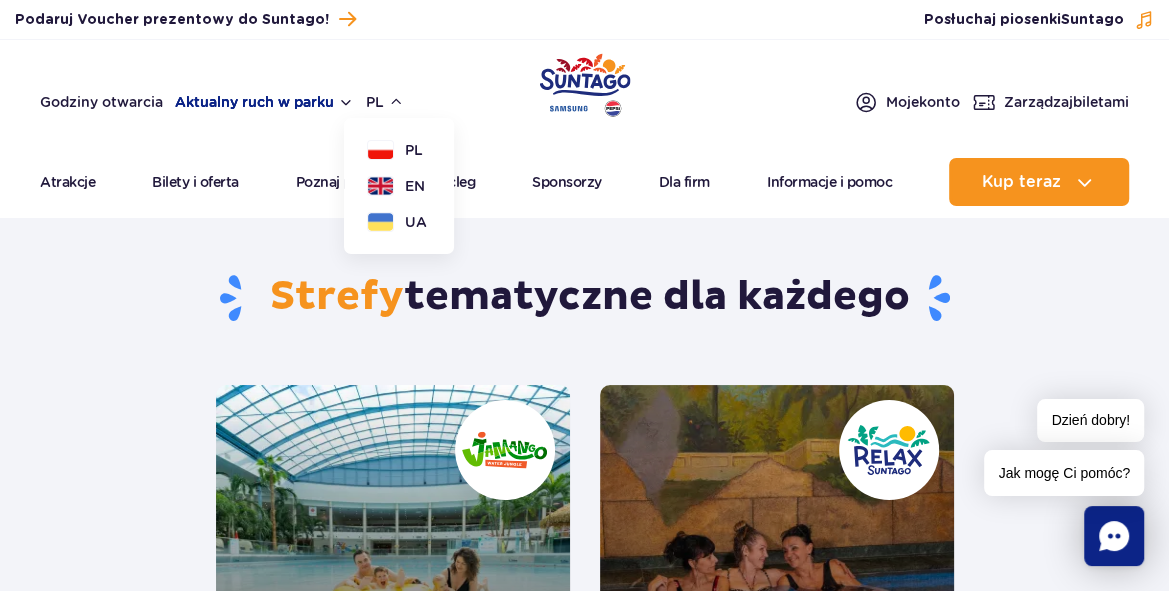 click on "Aktualny ruch w parku" at bounding box center [264, 102] 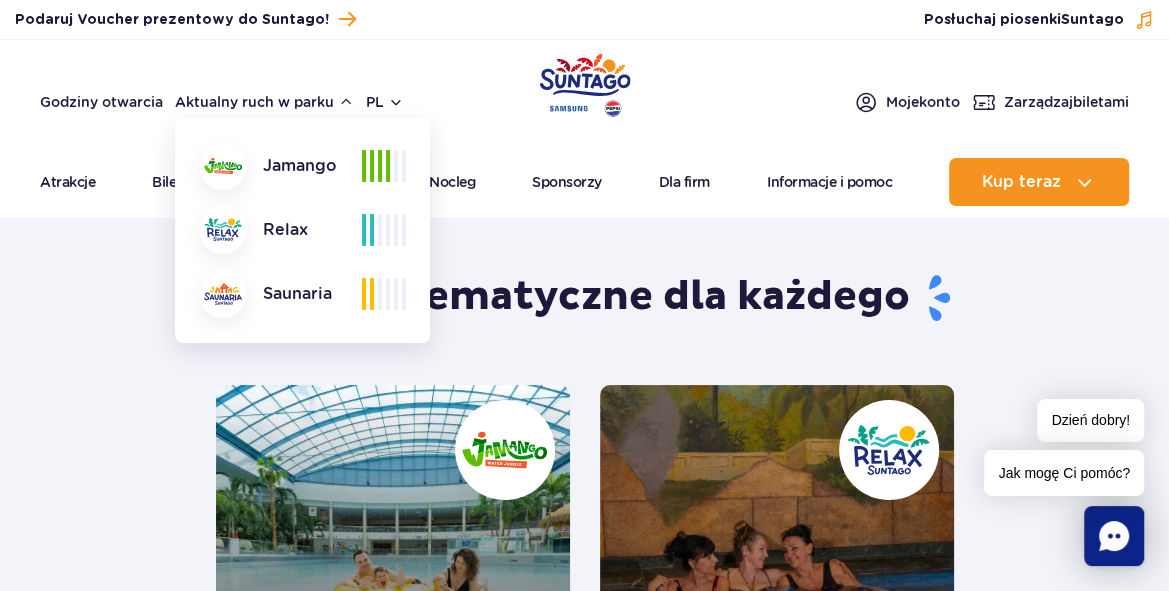 click at bounding box center [223, 229] 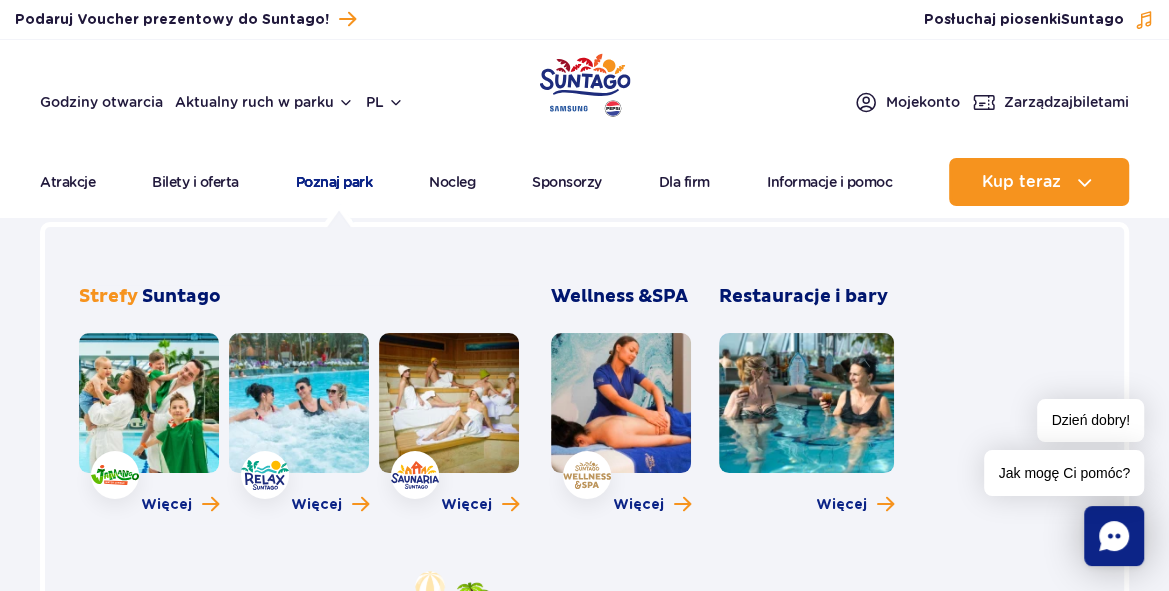 click on "Poznaj park" at bounding box center (334, 182) 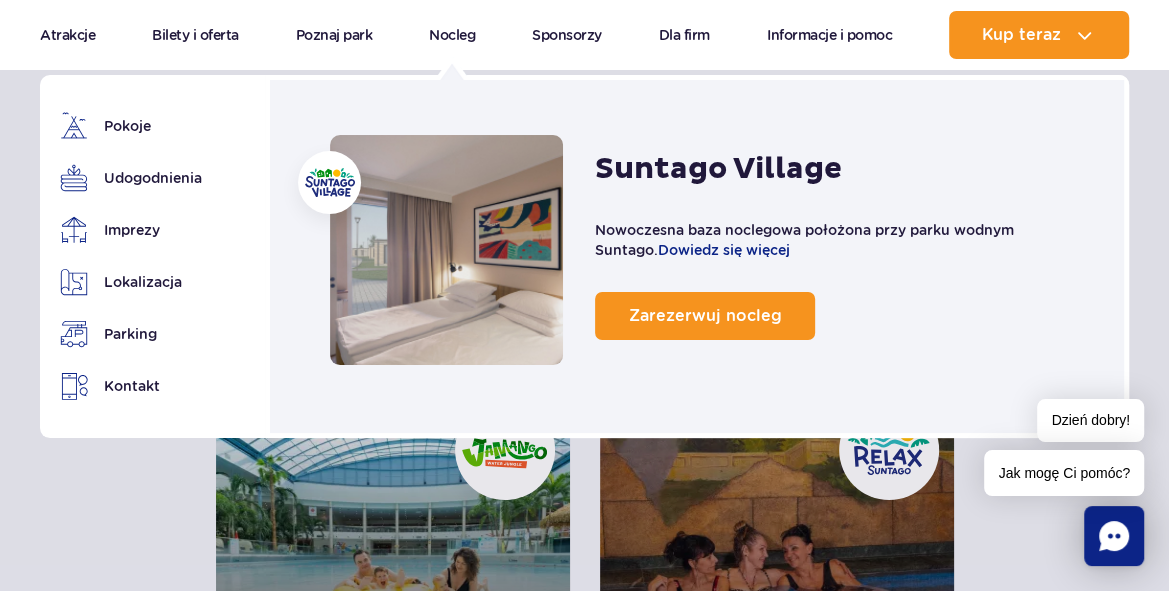 scroll, scrollTop: 110, scrollLeft: 0, axis: vertical 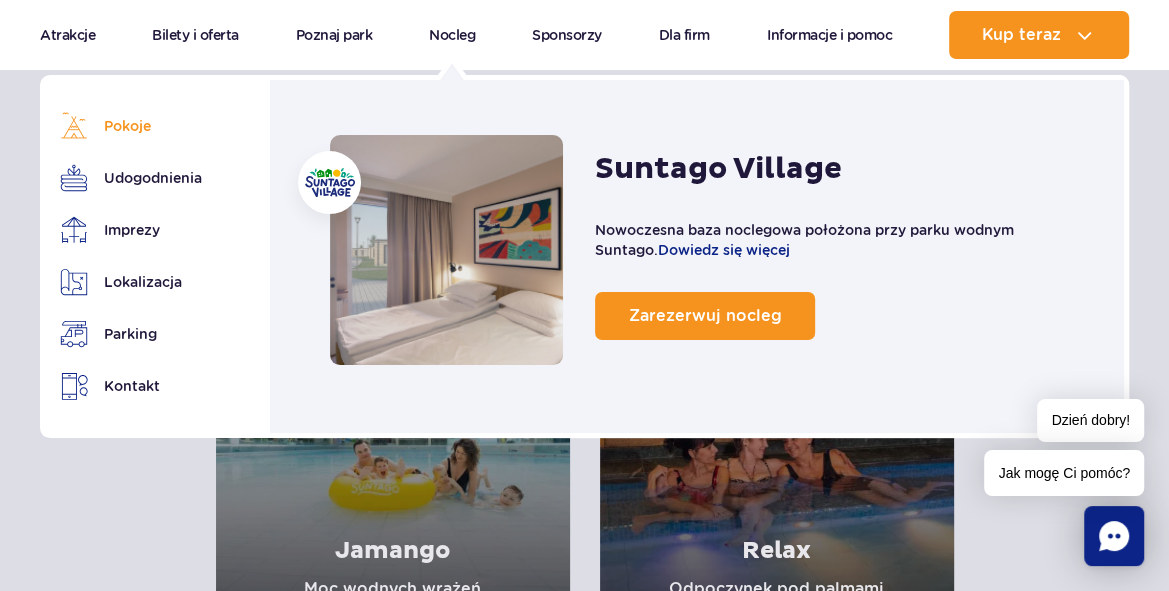 click on "Pokoje" at bounding box center [132, 126] 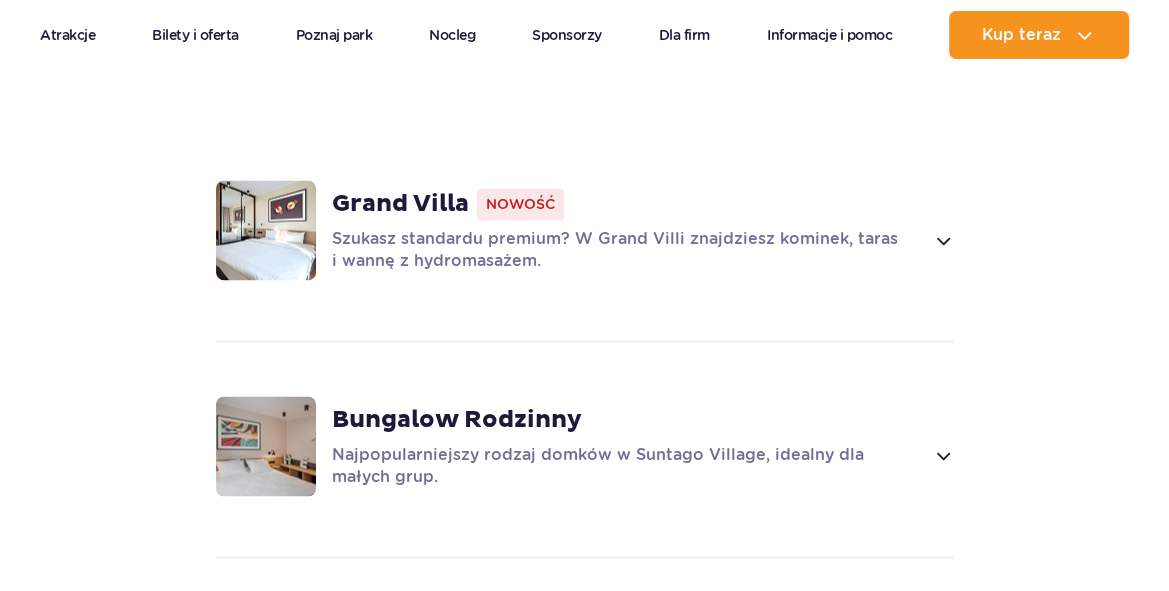 scroll, scrollTop: 1901, scrollLeft: 0, axis: vertical 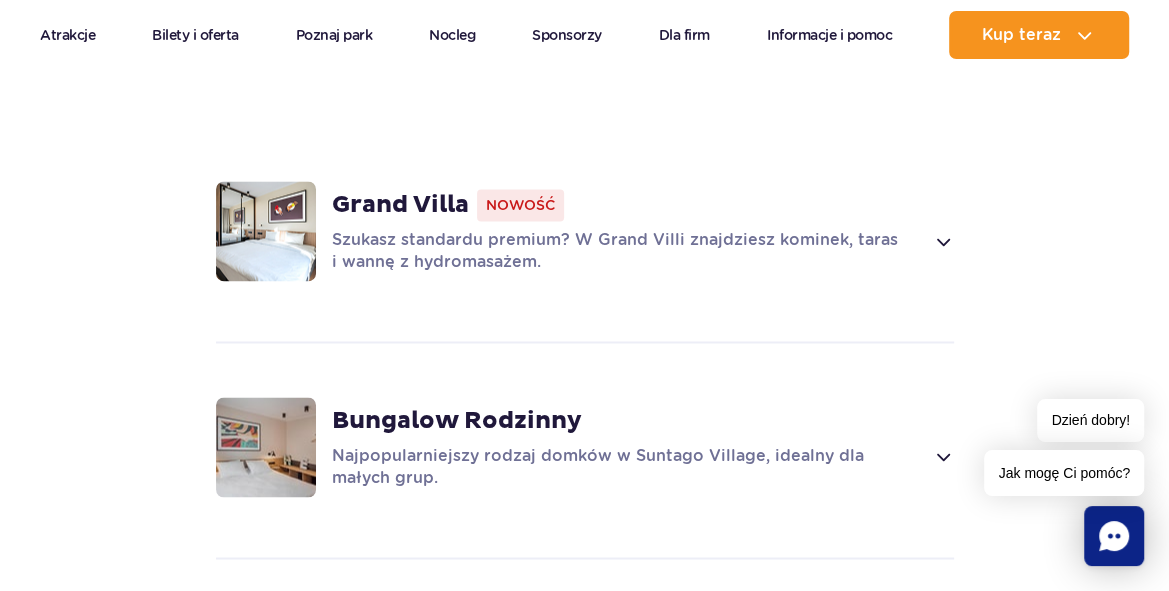 click at bounding box center [942, 241] 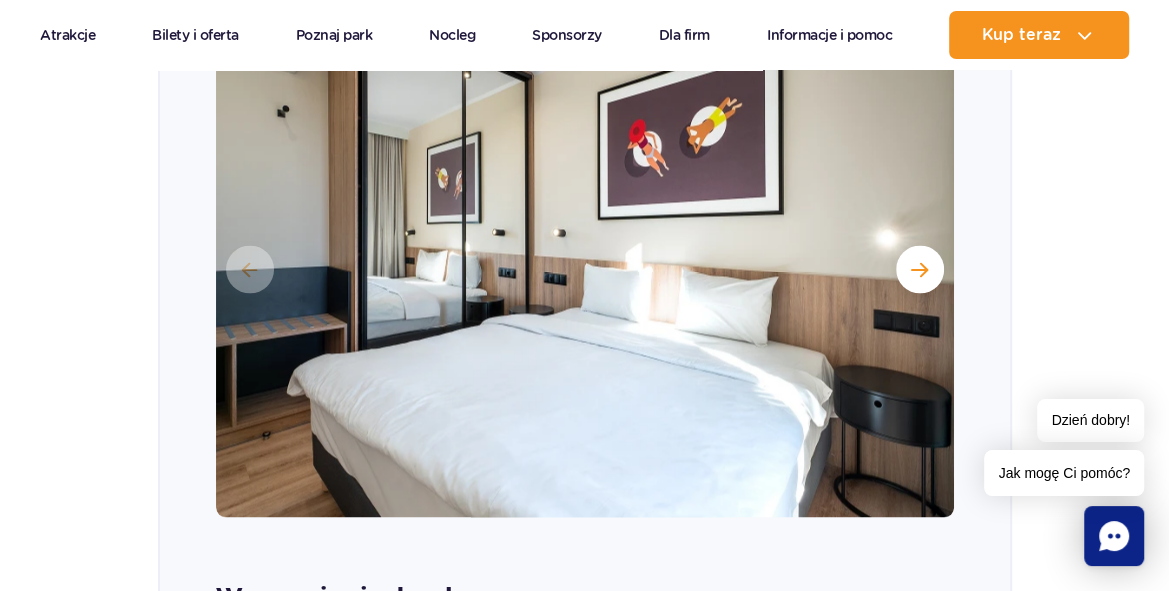 scroll, scrollTop: 2153, scrollLeft: 0, axis: vertical 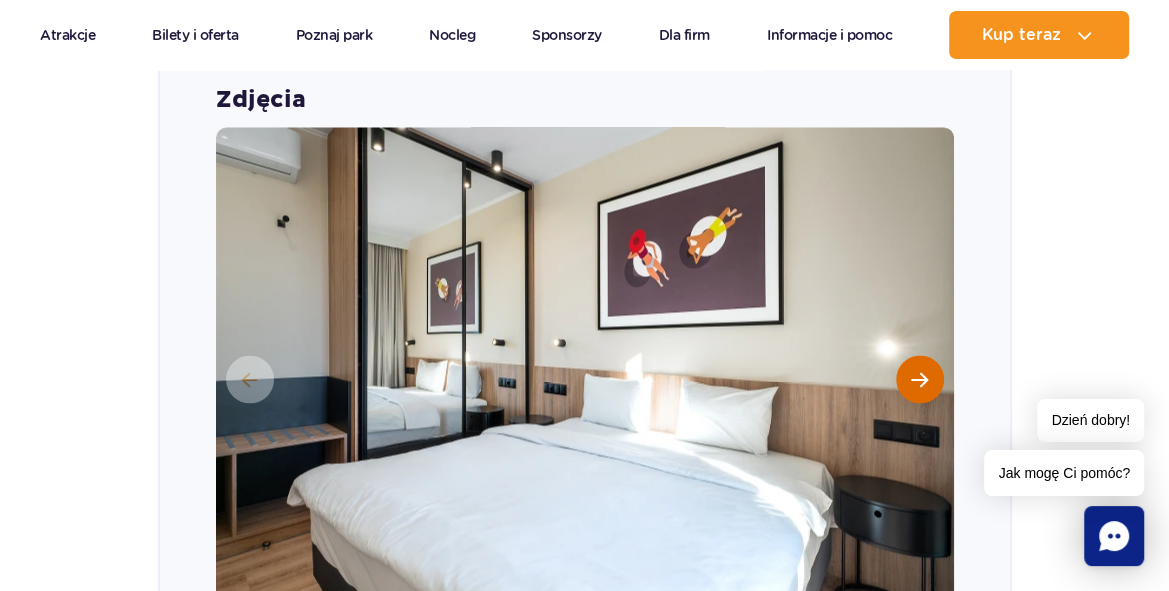 click at bounding box center [919, 379] 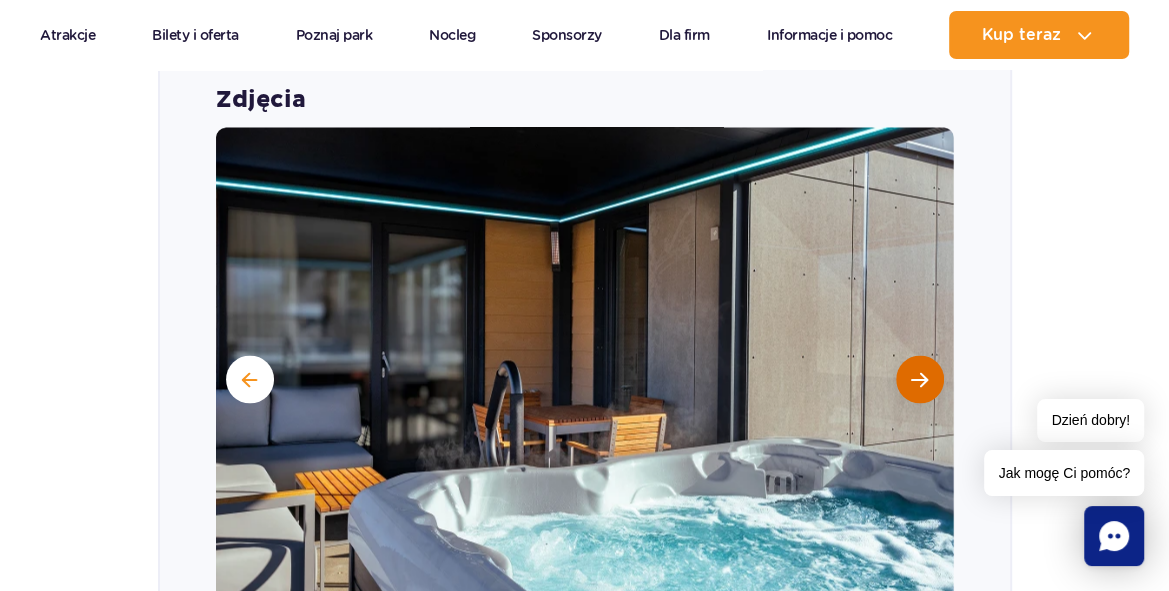 click at bounding box center [919, 379] 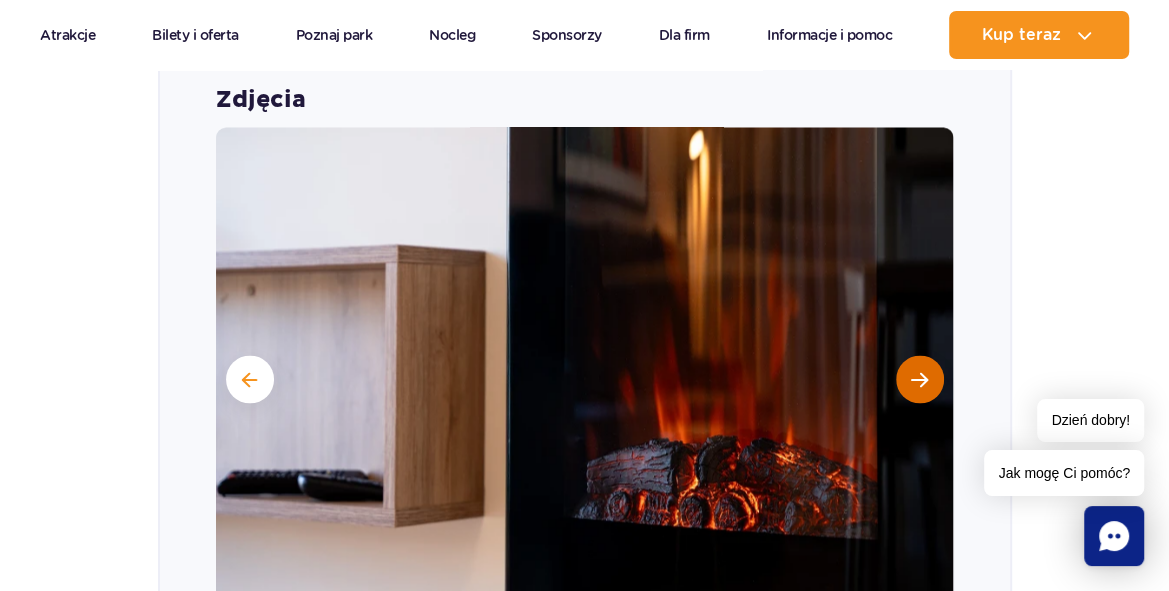 click at bounding box center [919, 379] 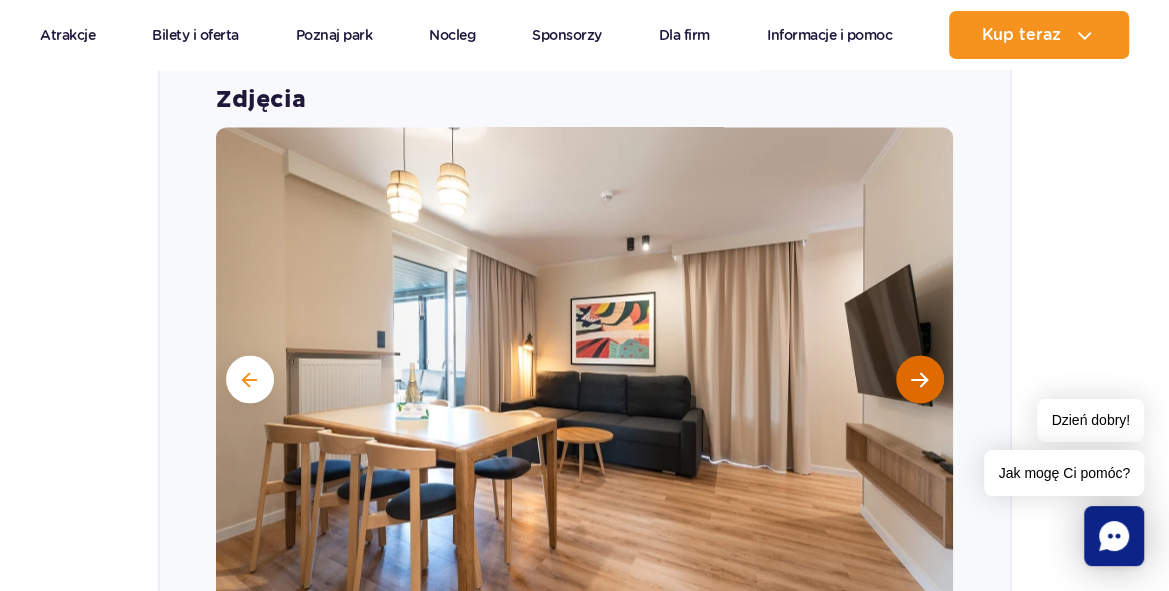 click at bounding box center (919, 379) 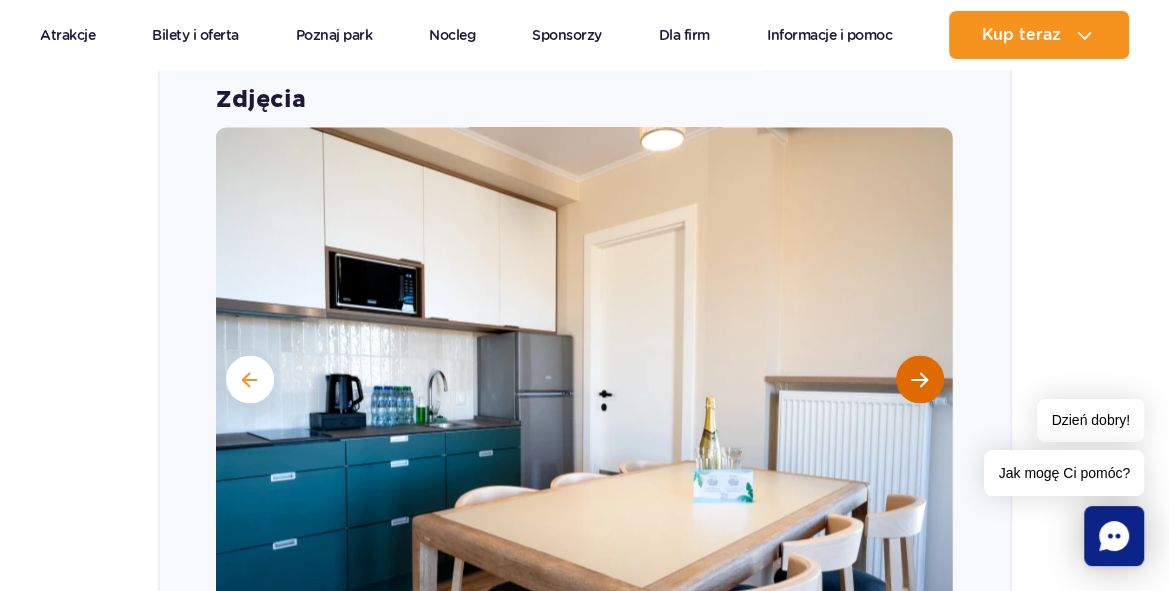click at bounding box center [919, 379] 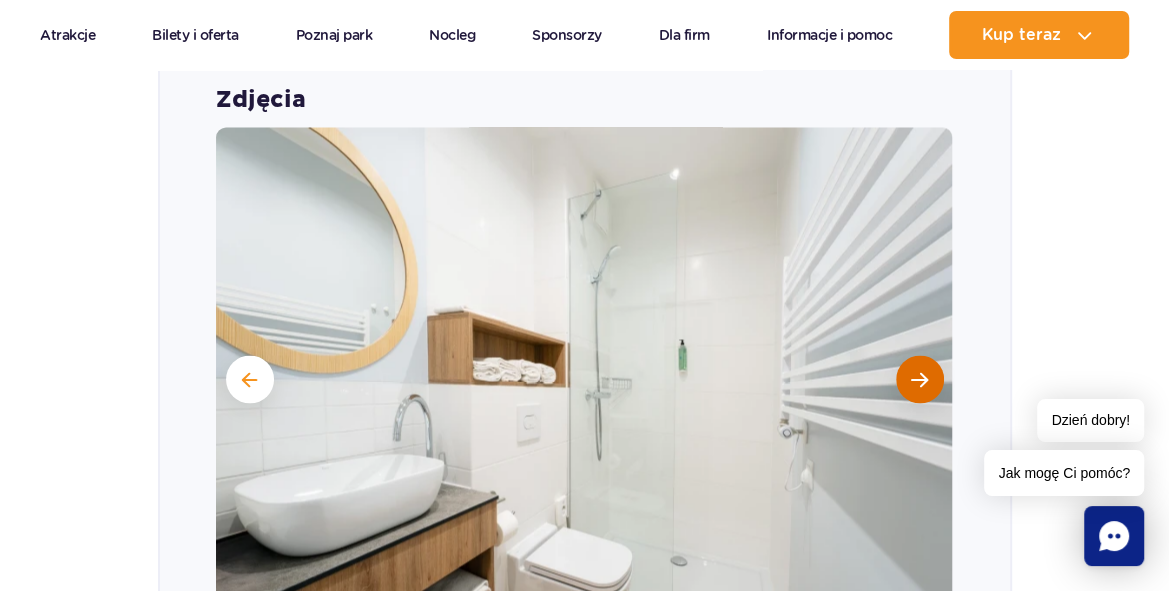 click at bounding box center (919, 379) 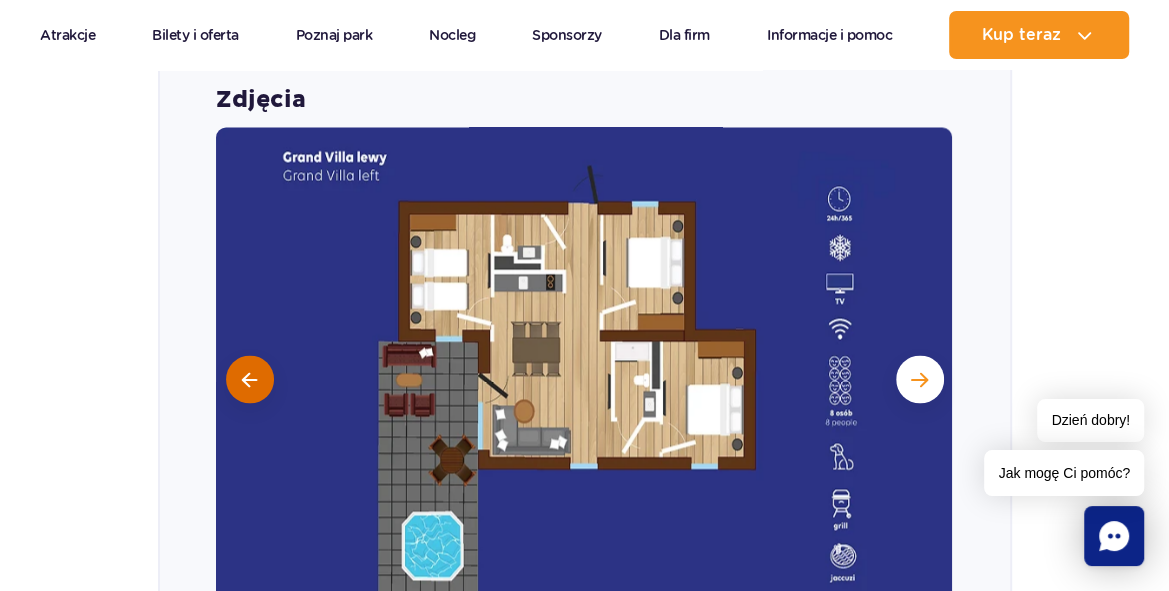 click at bounding box center [249, 379] 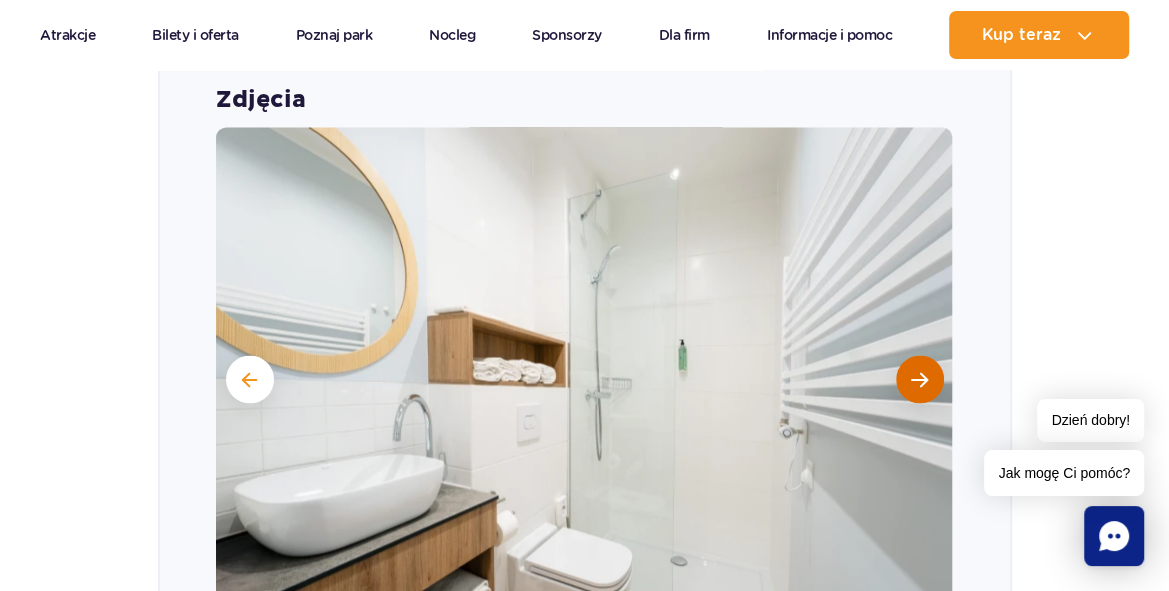 click at bounding box center (919, 379) 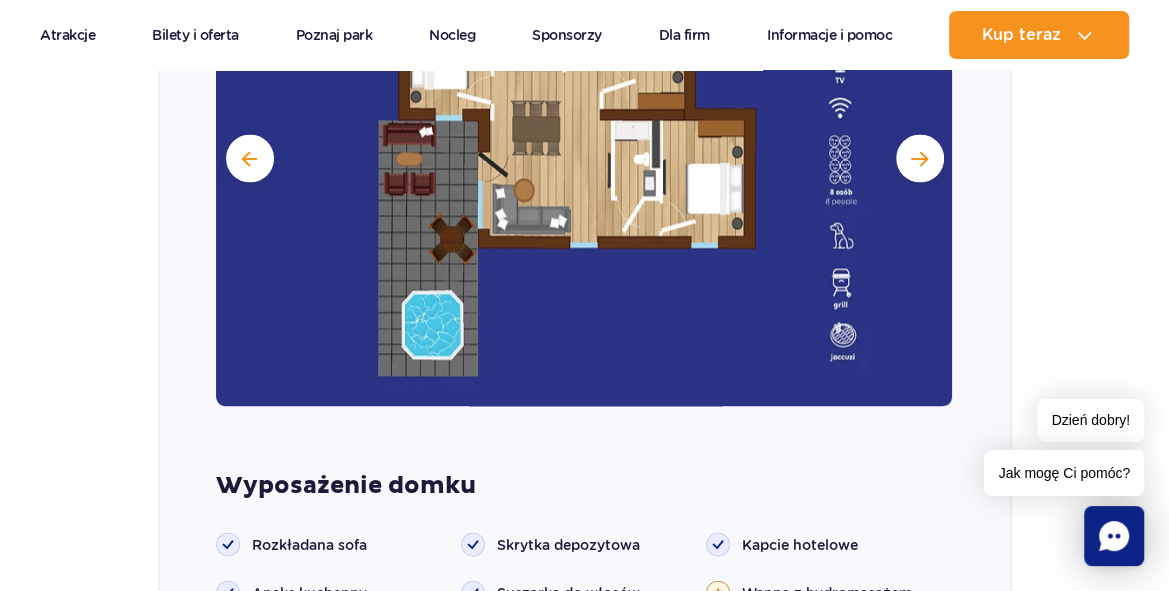 scroll, scrollTop: 2153, scrollLeft: 0, axis: vertical 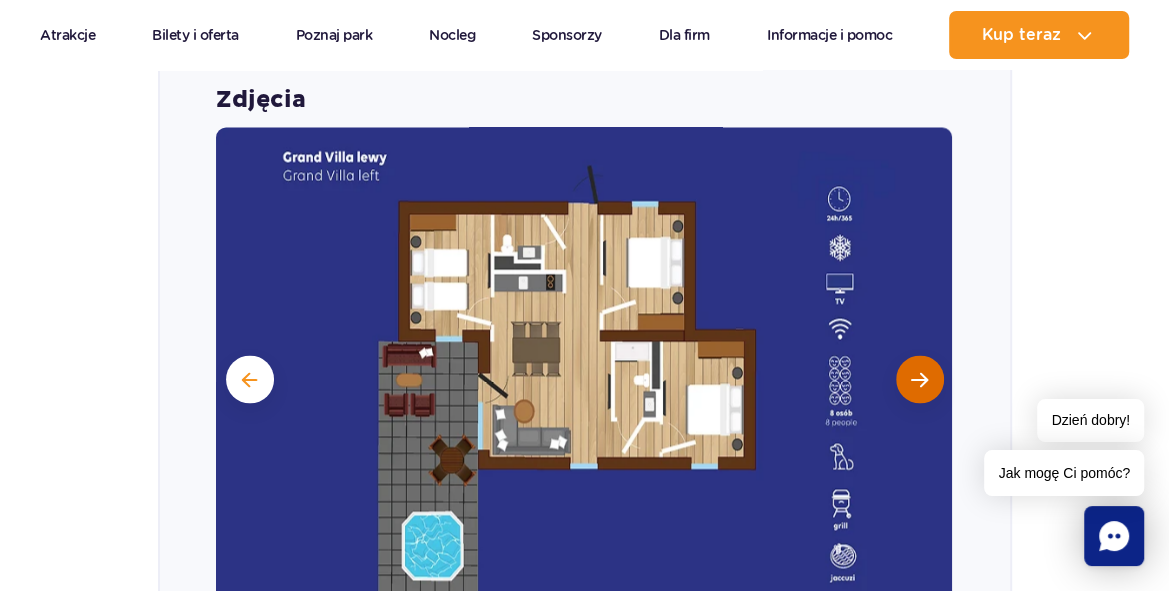 click at bounding box center [919, 379] 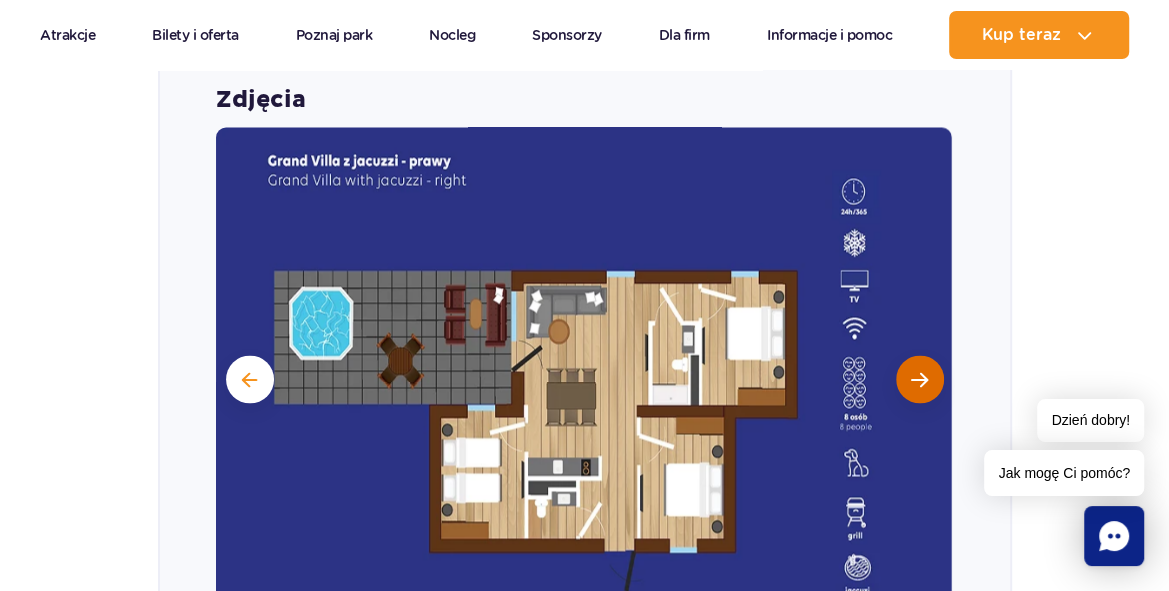 click at bounding box center [919, 379] 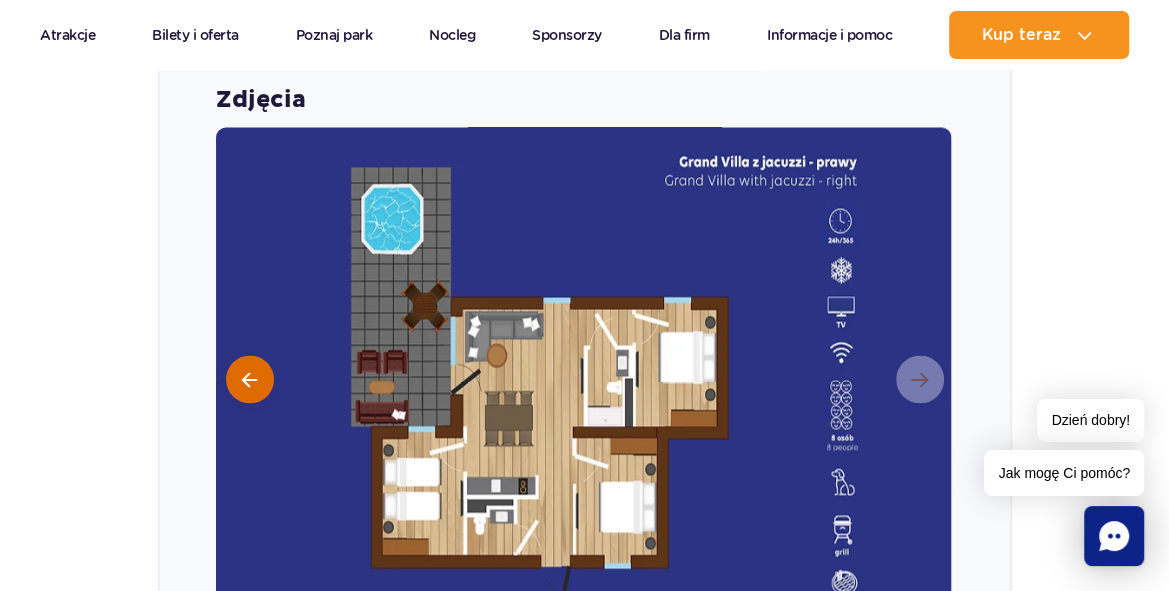 click at bounding box center [250, 379] 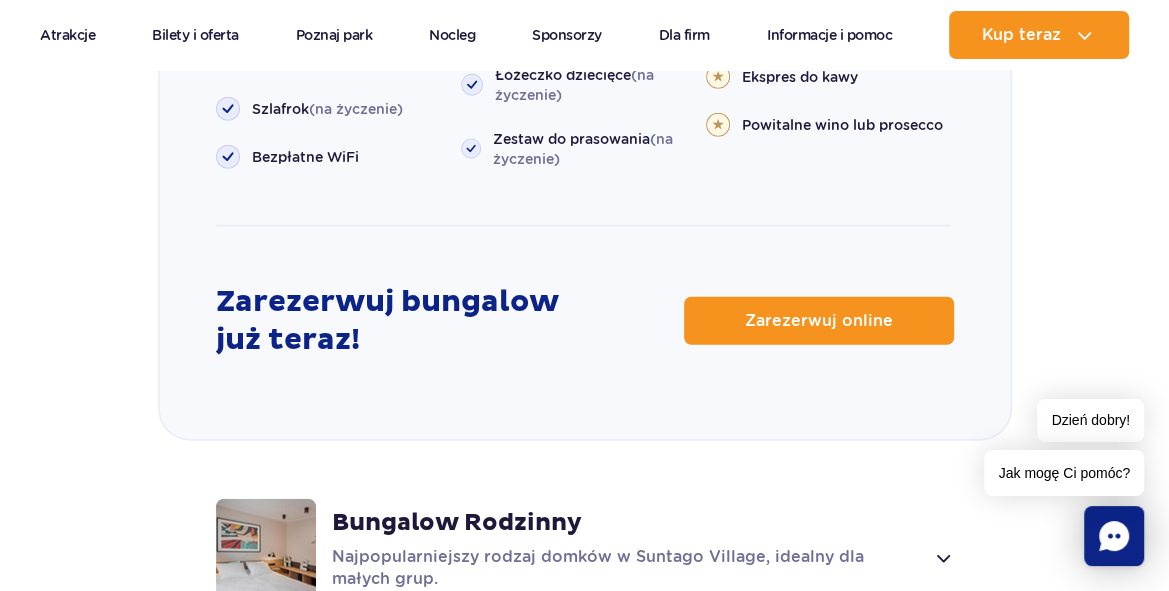 scroll, scrollTop: 3363, scrollLeft: 0, axis: vertical 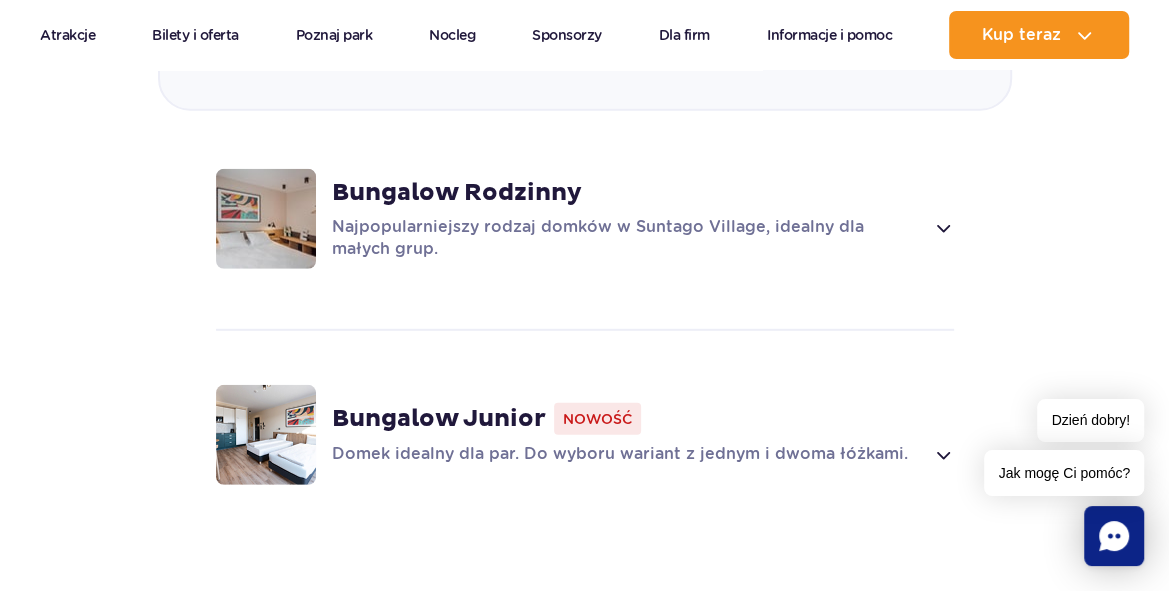 click on "Bungalow Junior" at bounding box center [439, 419] 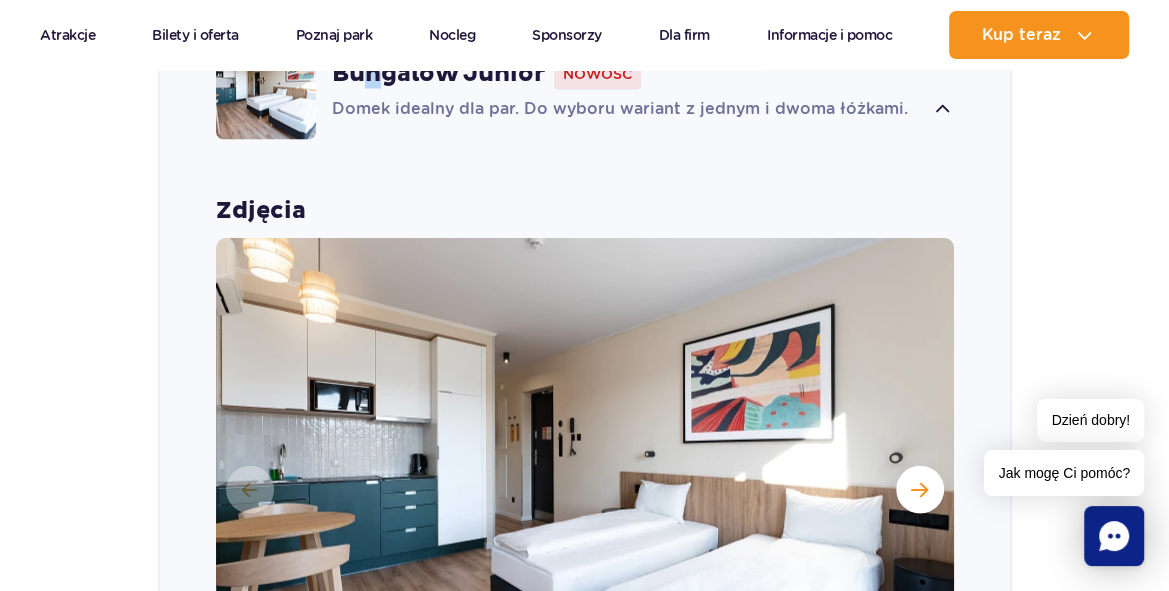 scroll, scrollTop: 2694, scrollLeft: 0, axis: vertical 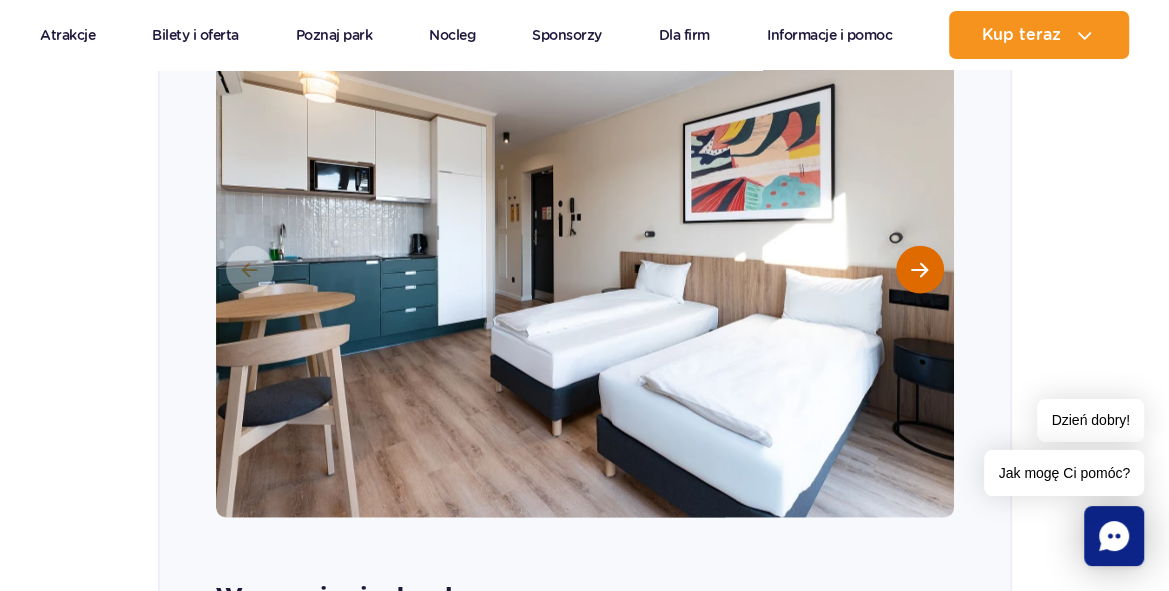 click at bounding box center [919, 270] 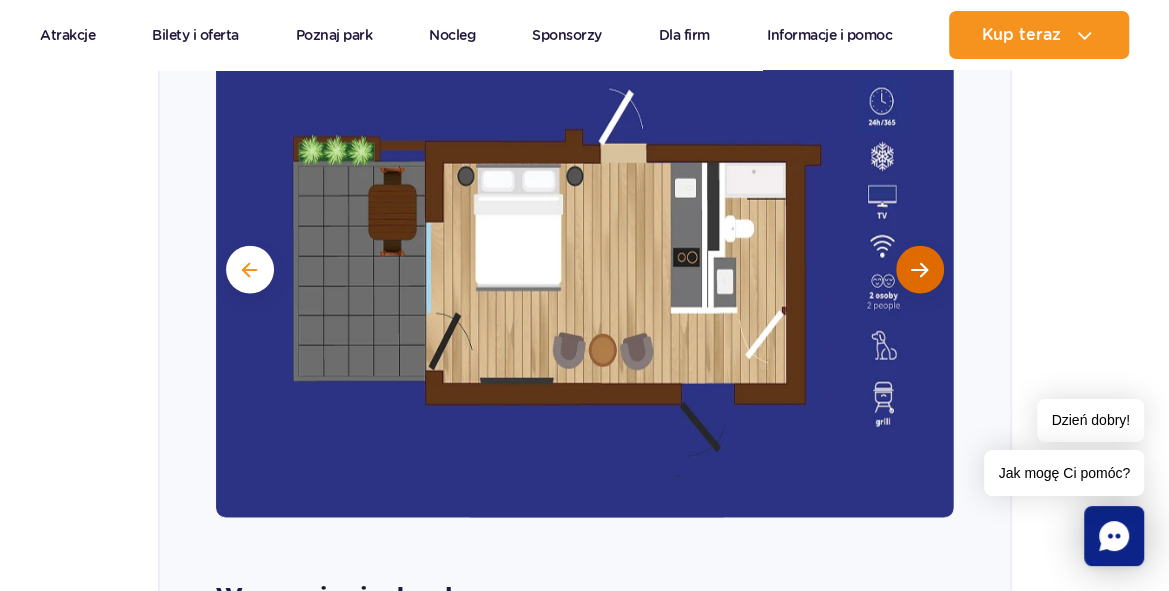 click at bounding box center [919, 270] 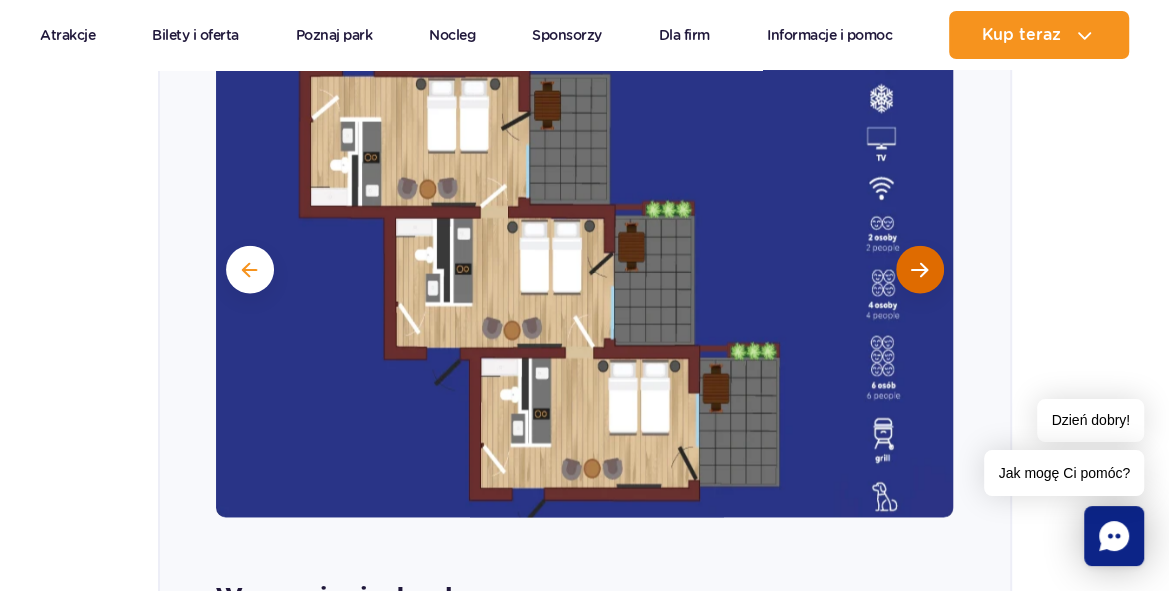 click at bounding box center (919, 270) 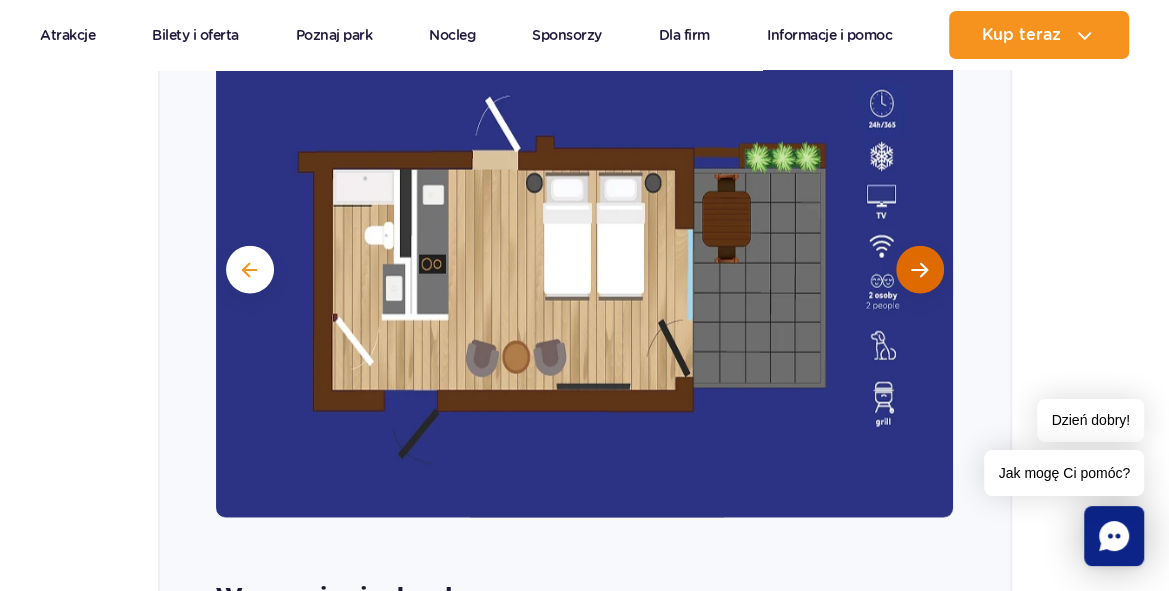 click at bounding box center (919, 270) 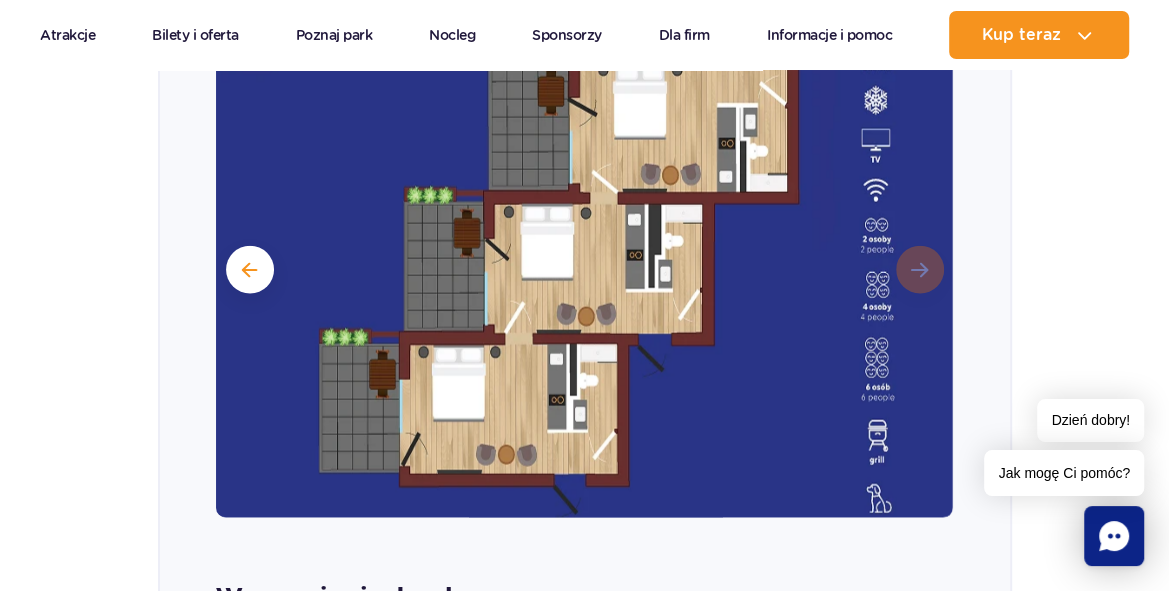 click at bounding box center (583, 268) 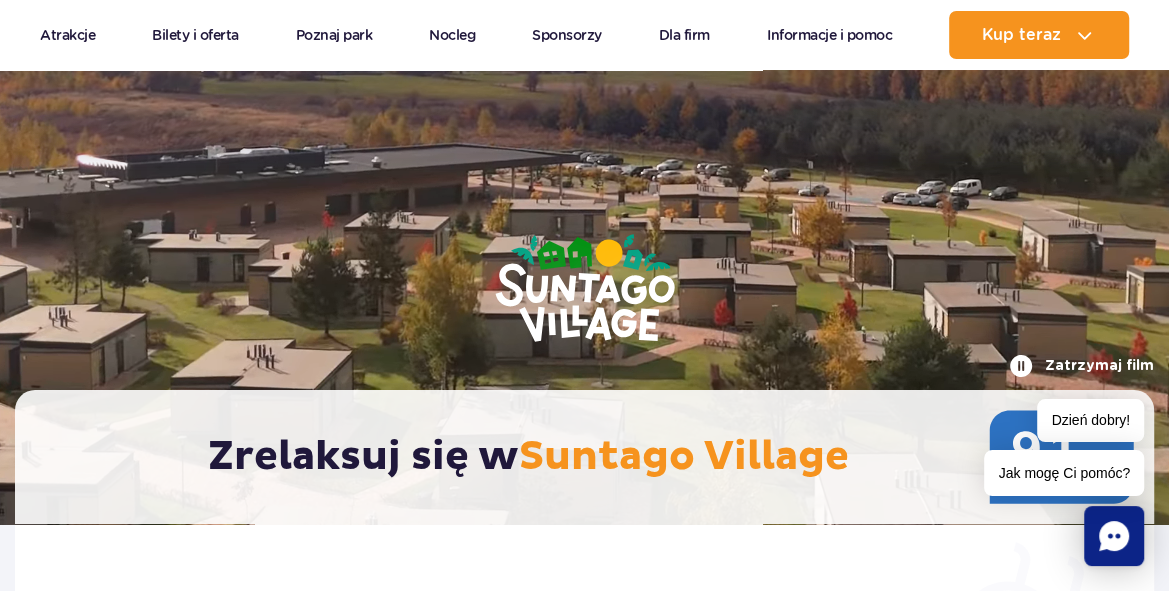 scroll, scrollTop: 0, scrollLeft: 0, axis: both 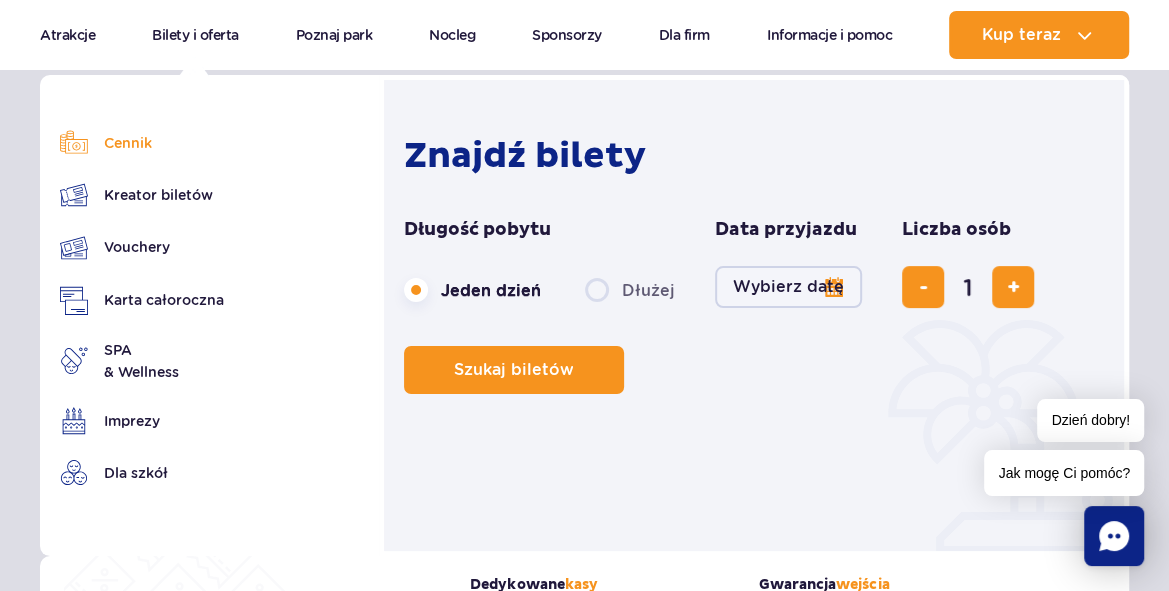 click on "Cennik" at bounding box center [142, 143] 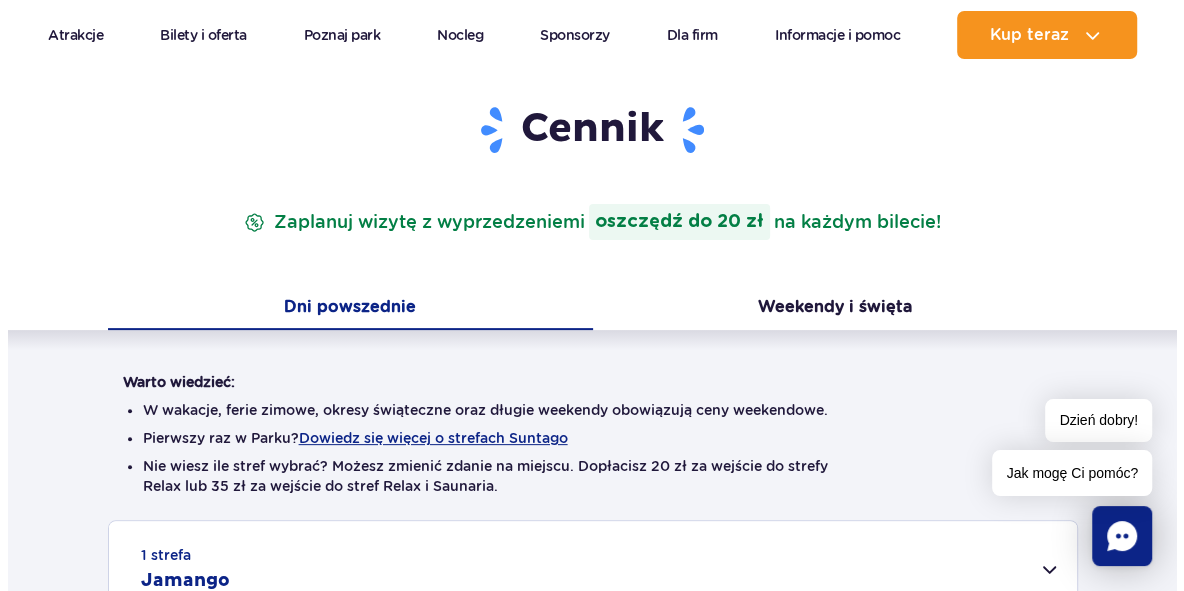 scroll, scrollTop: 330, scrollLeft: 0, axis: vertical 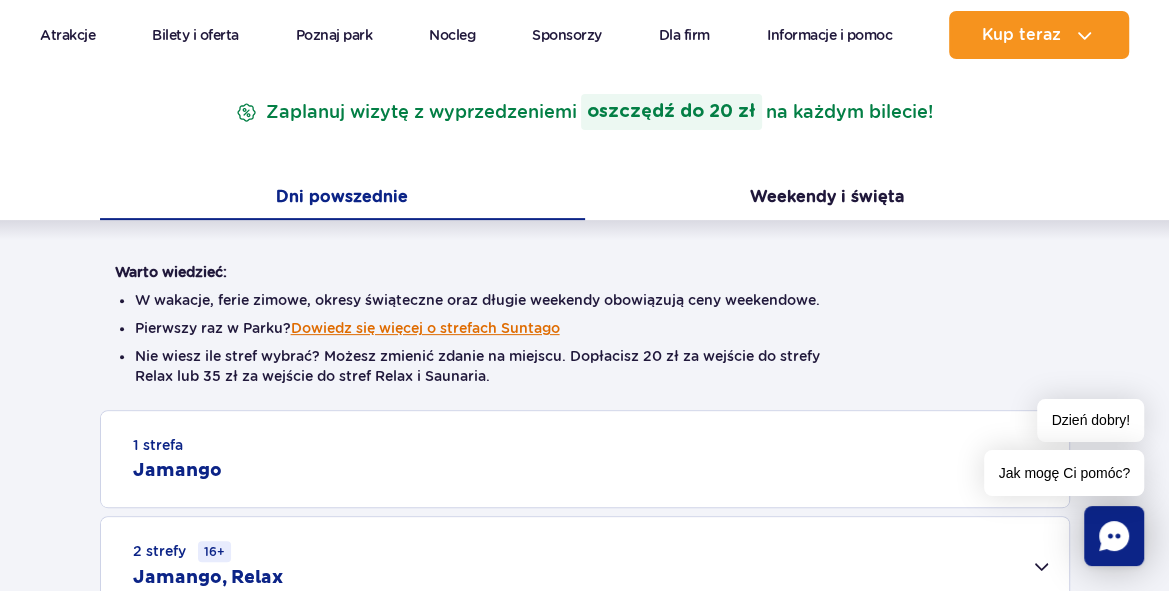 click on "Dowiedz się więcej o strefach Suntago" at bounding box center [425, 328] 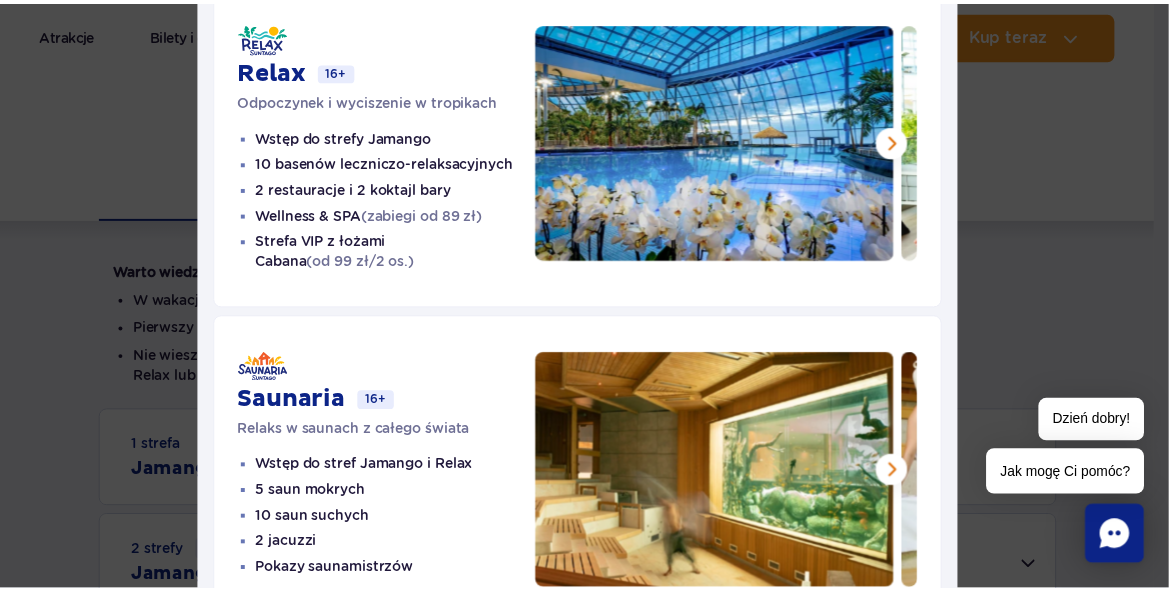 scroll, scrollTop: 49, scrollLeft: 0, axis: vertical 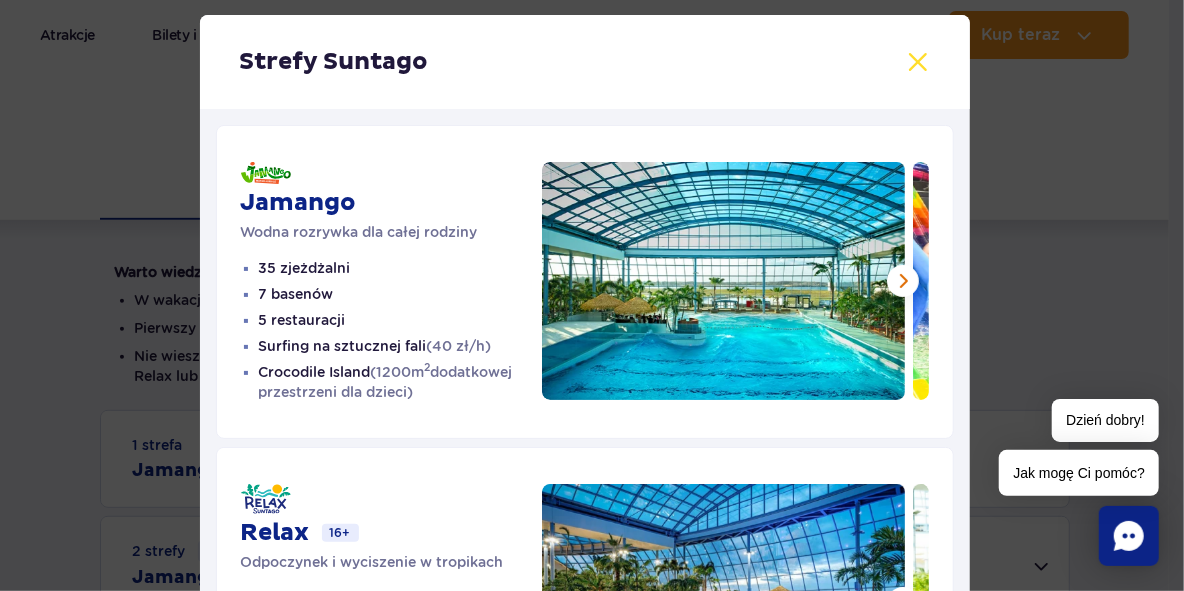 click at bounding box center (918, 62) 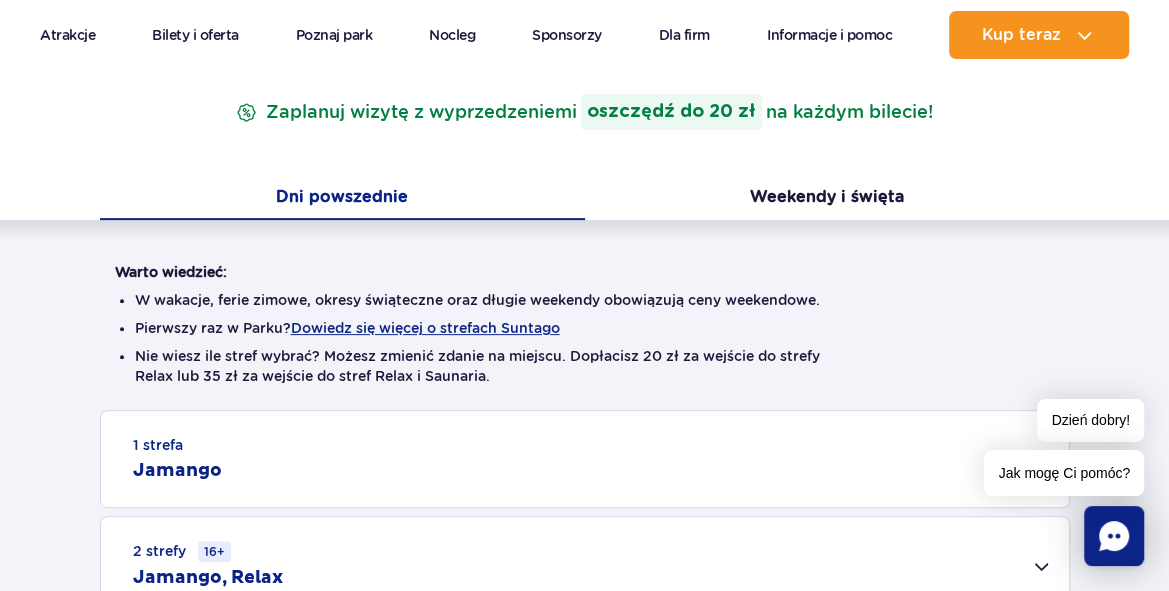 scroll, scrollTop: 550, scrollLeft: 0, axis: vertical 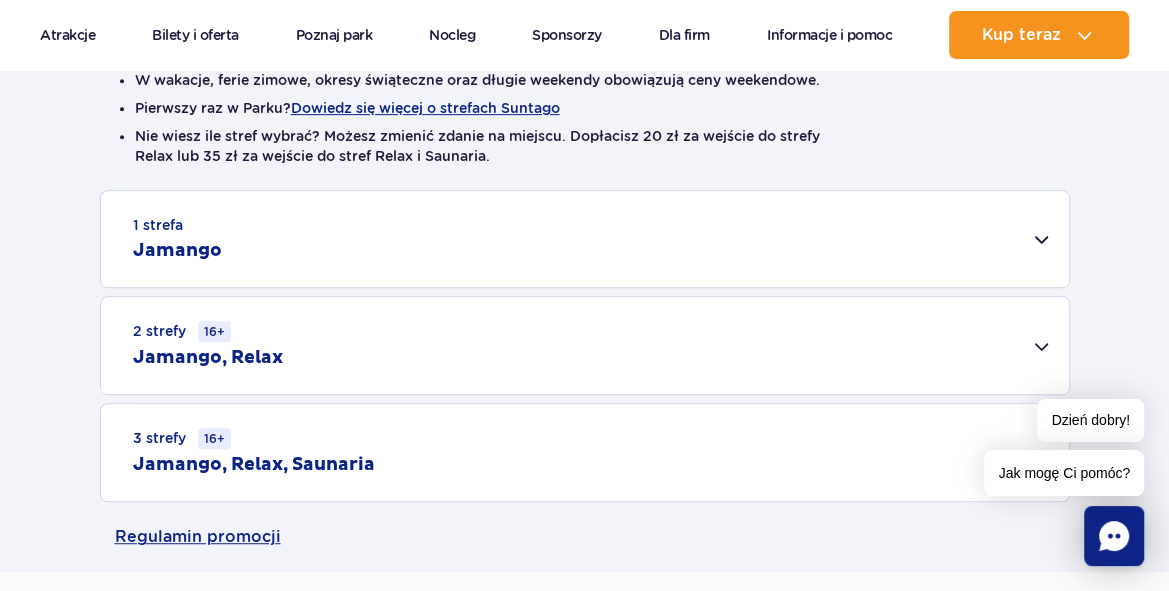 click on "2 strefy  16+
Jamango, Relax" at bounding box center [585, 345] 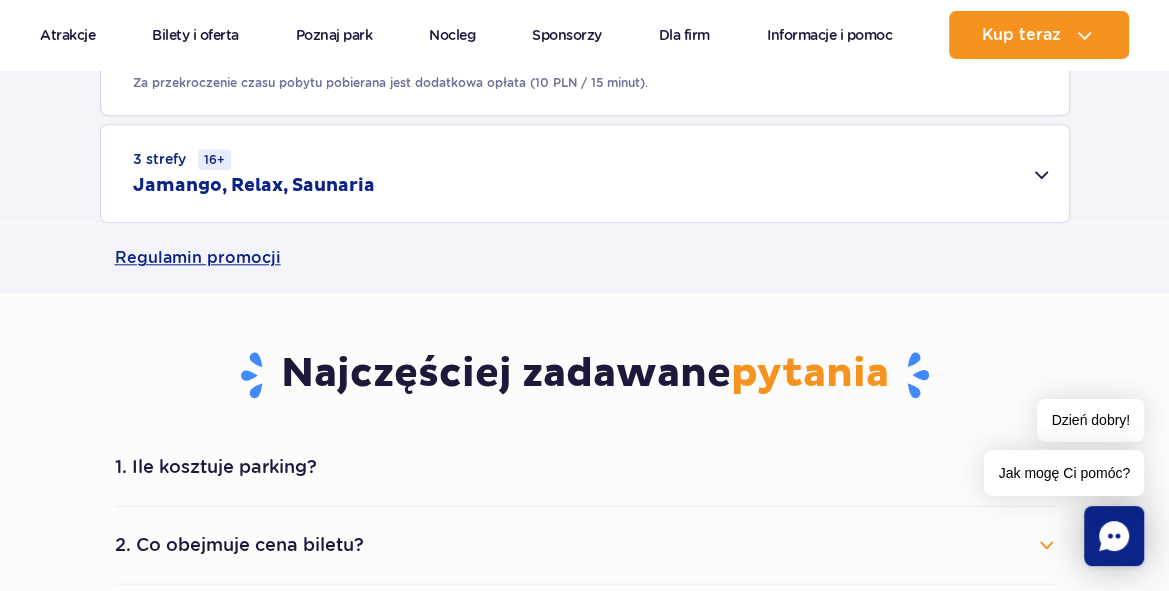 scroll, scrollTop: 1210, scrollLeft: 0, axis: vertical 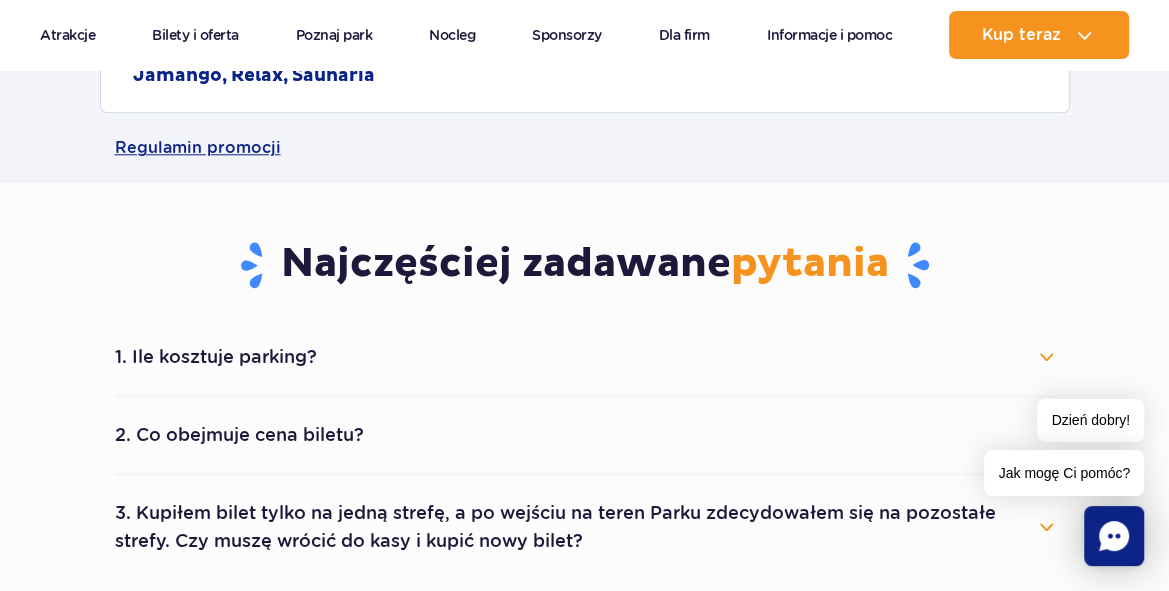 click on "1. Ile kosztuje parking?" at bounding box center [585, 357] 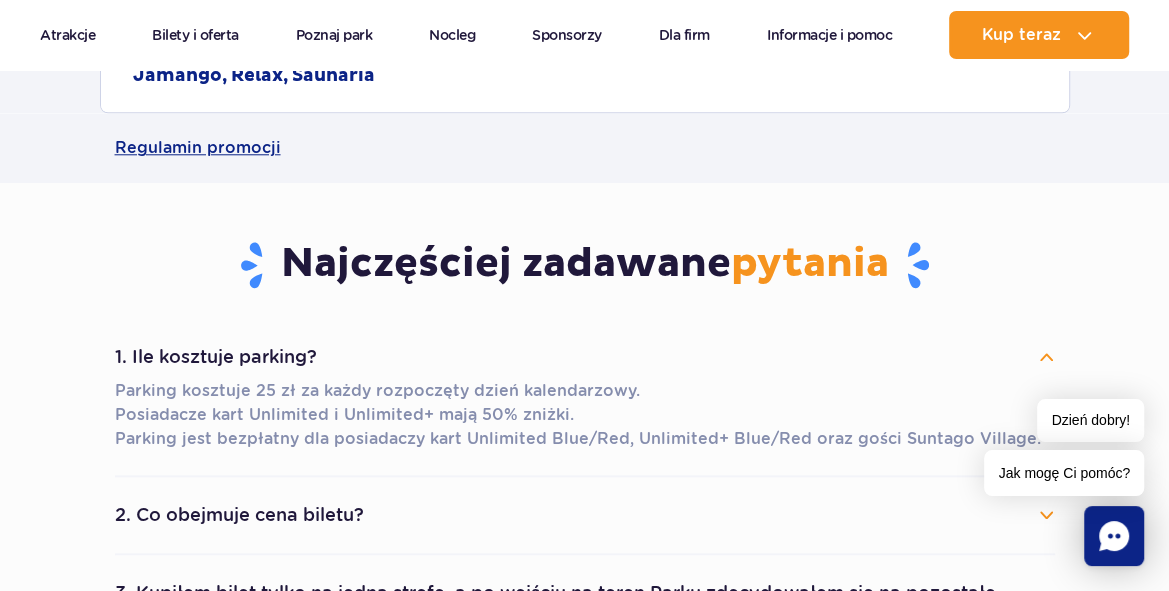 scroll, scrollTop: 1430, scrollLeft: 0, axis: vertical 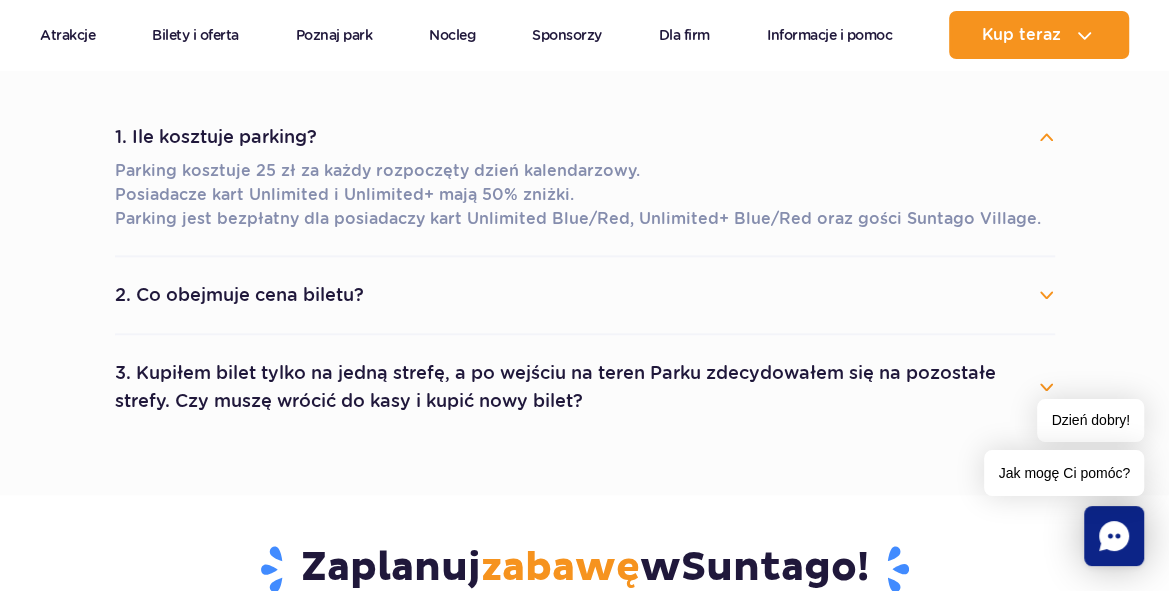 click on "2. Co obejmuje cena biletu?" at bounding box center (585, 295) 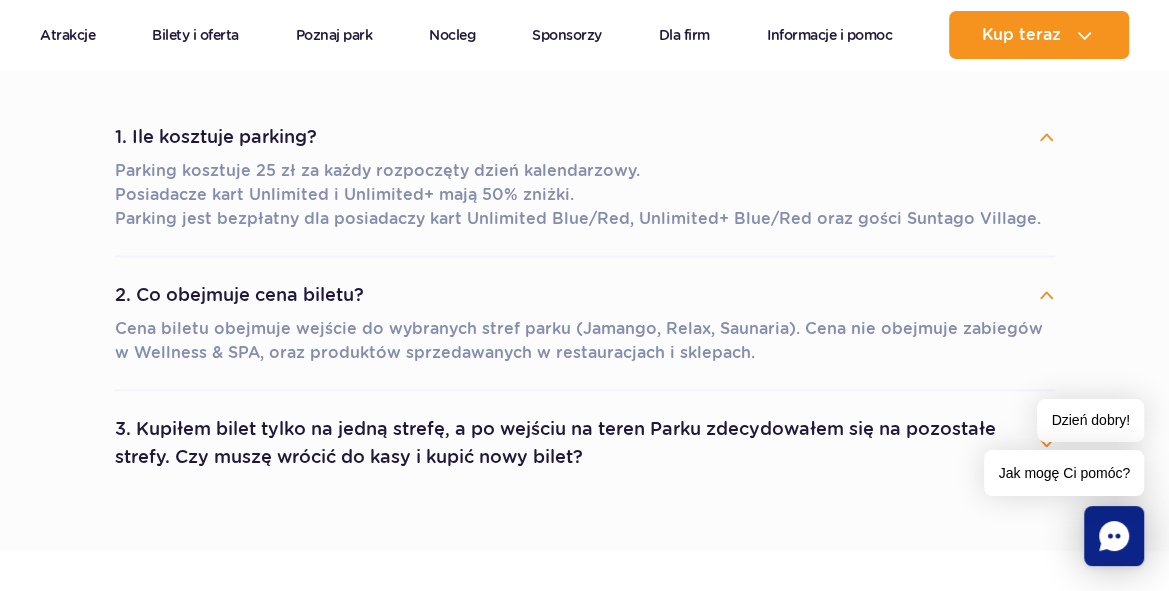 scroll, scrollTop: 1540, scrollLeft: 0, axis: vertical 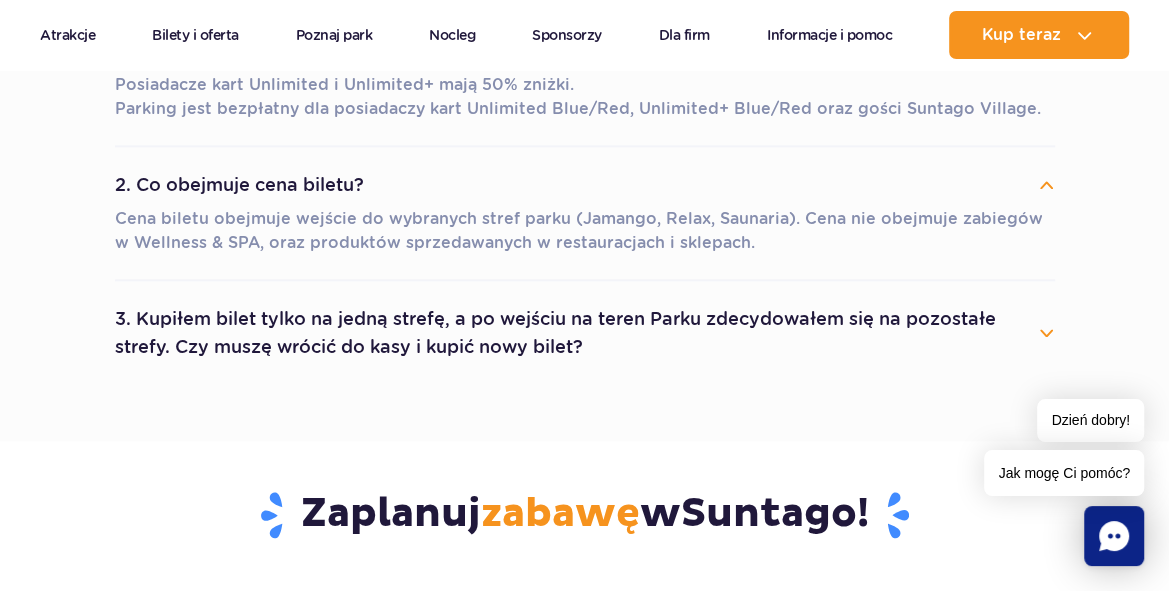 click on "3. Kupiłem bilet tylko na jedną strefę, a po wejściu na teren Parku zdecydowałem się na pozostałe strefy. Czy muszę wrócić do kasy i kupić nowy bilet?" at bounding box center (585, 333) 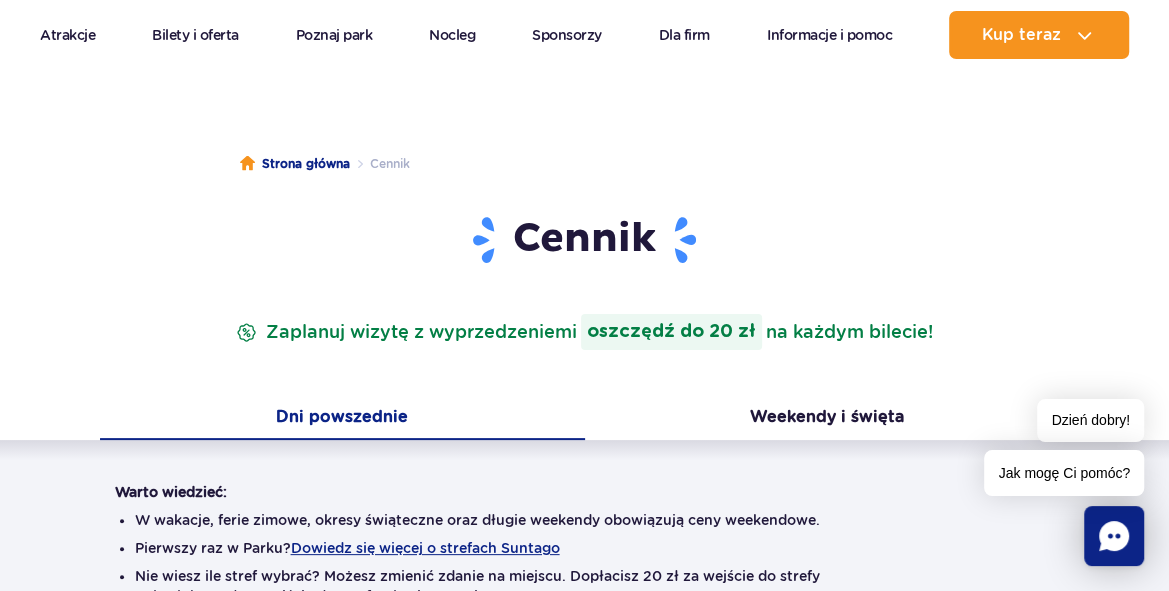 scroll, scrollTop: 0, scrollLeft: 0, axis: both 